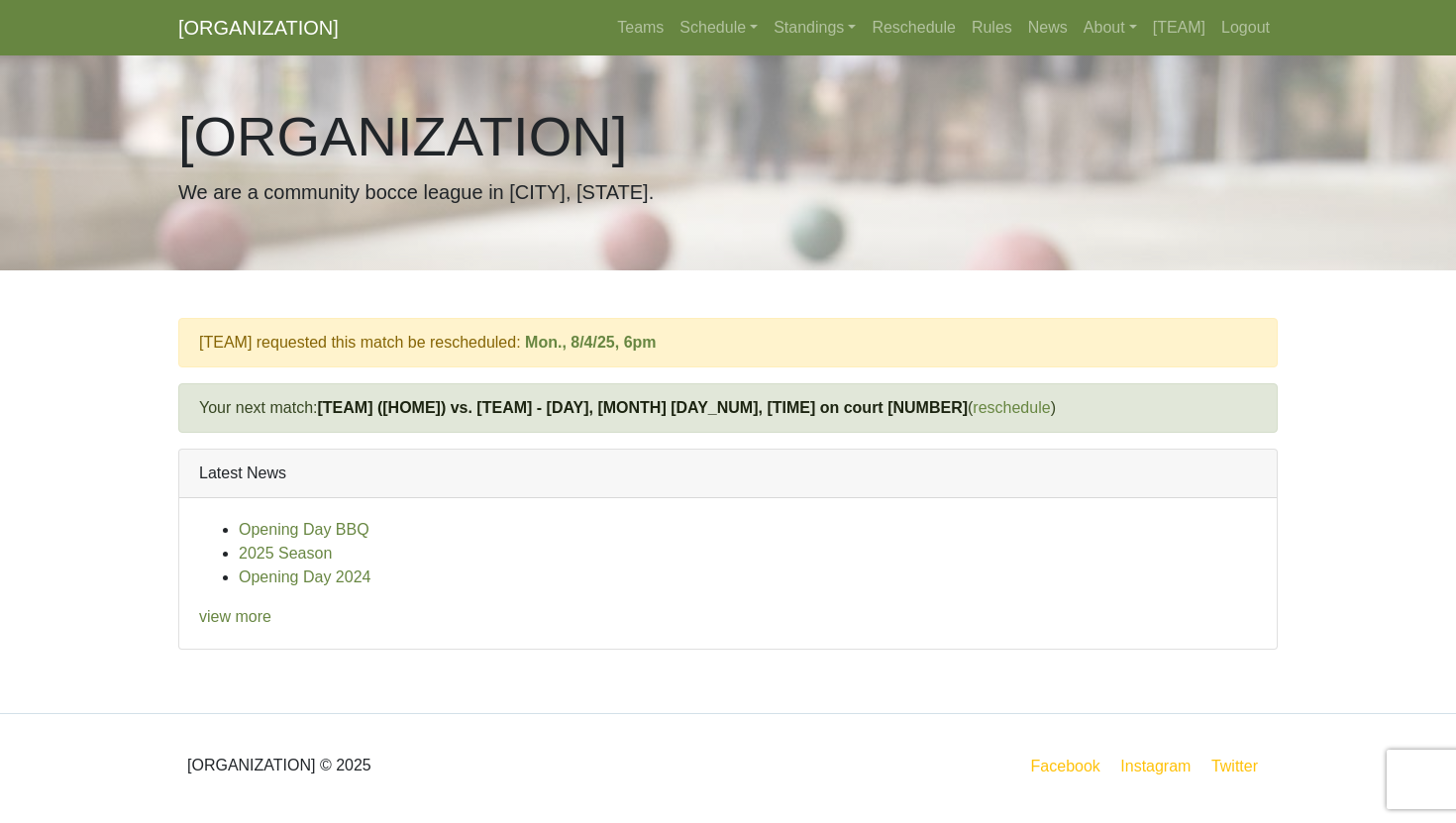 scroll, scrollTop: 0, scrollLeft: 0, axis: both 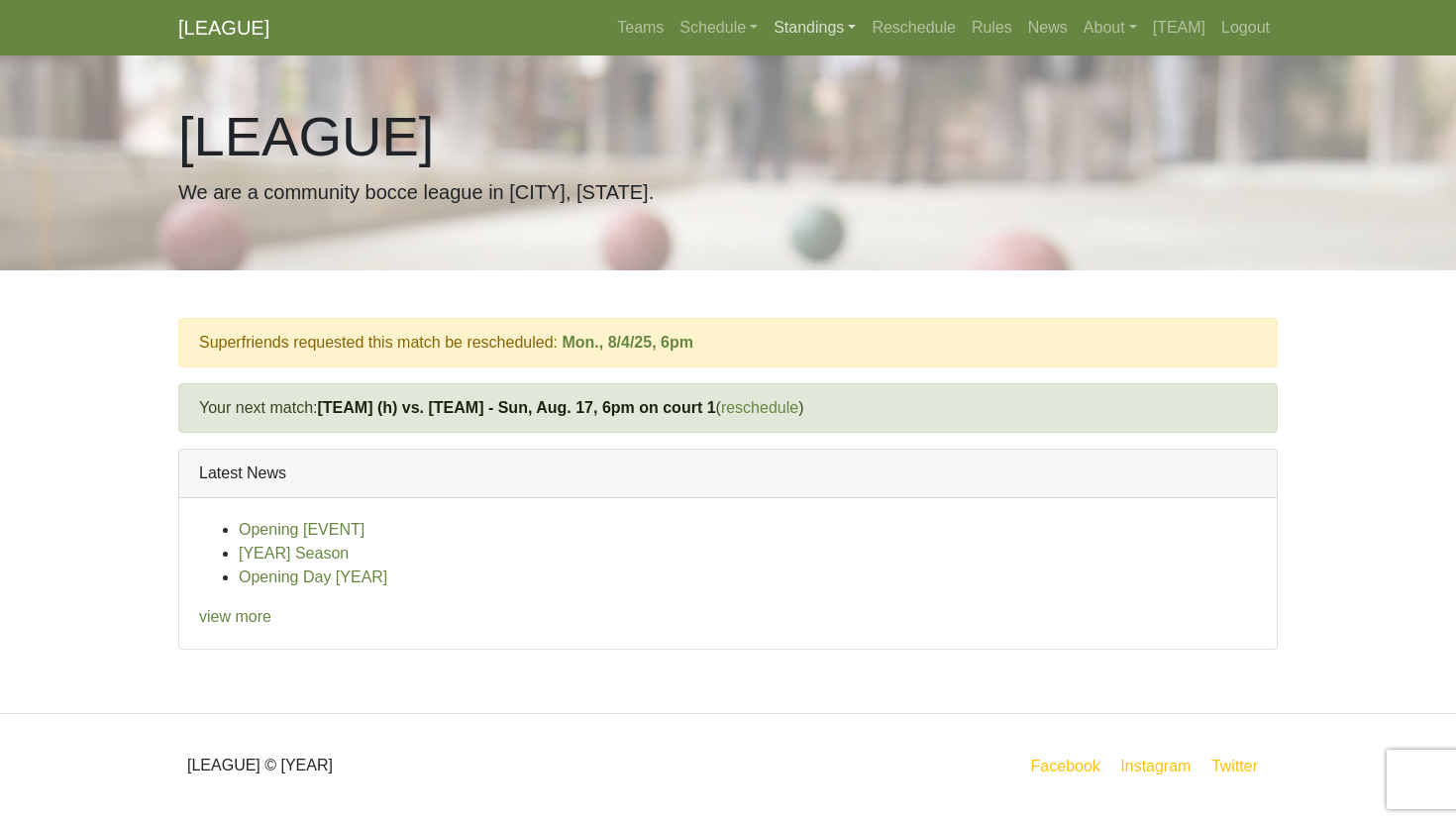 click on "Standings" at bounding box center [814, 28] 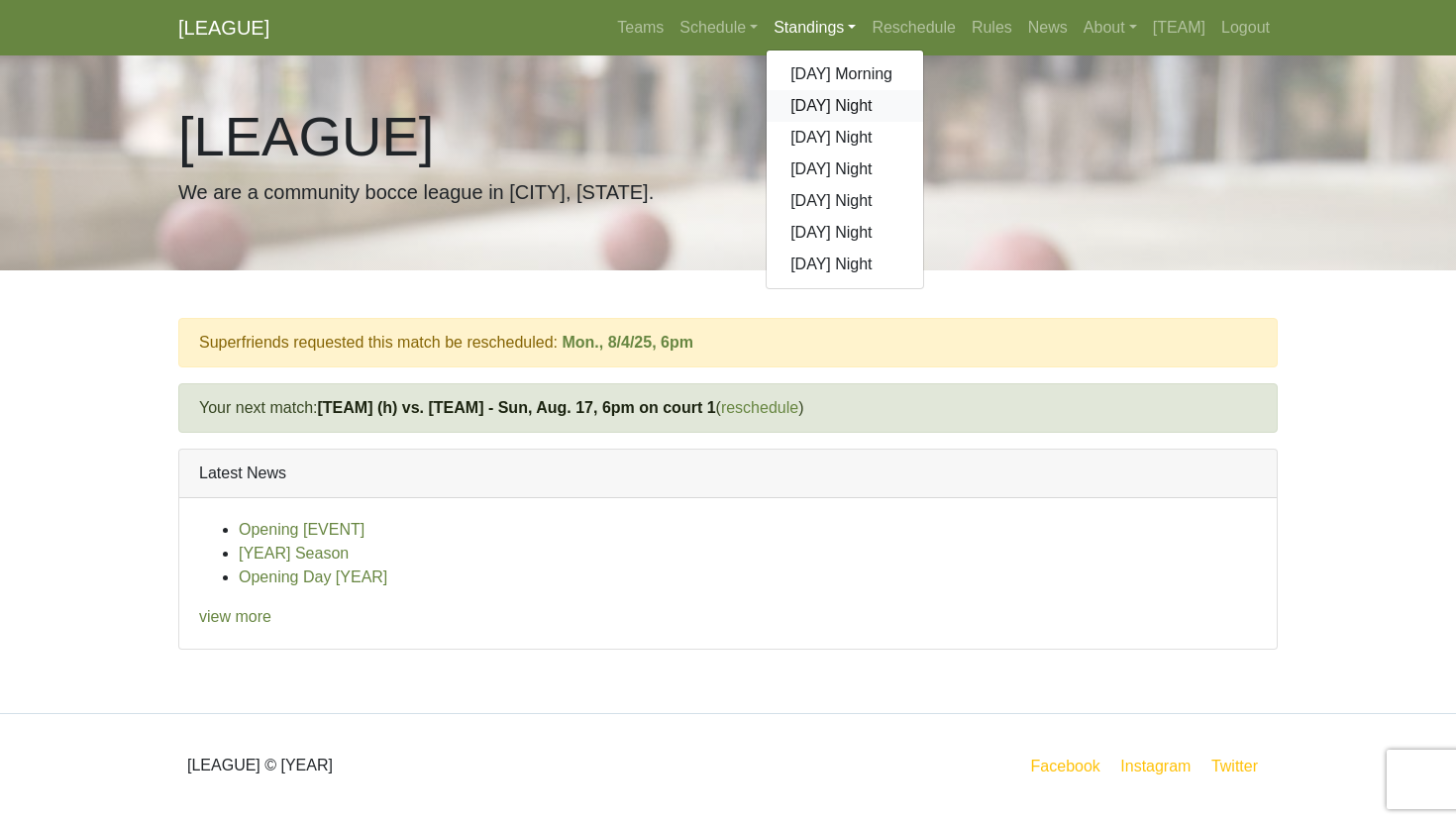 click on "Sunday Night" at bounding box center [845, 106] 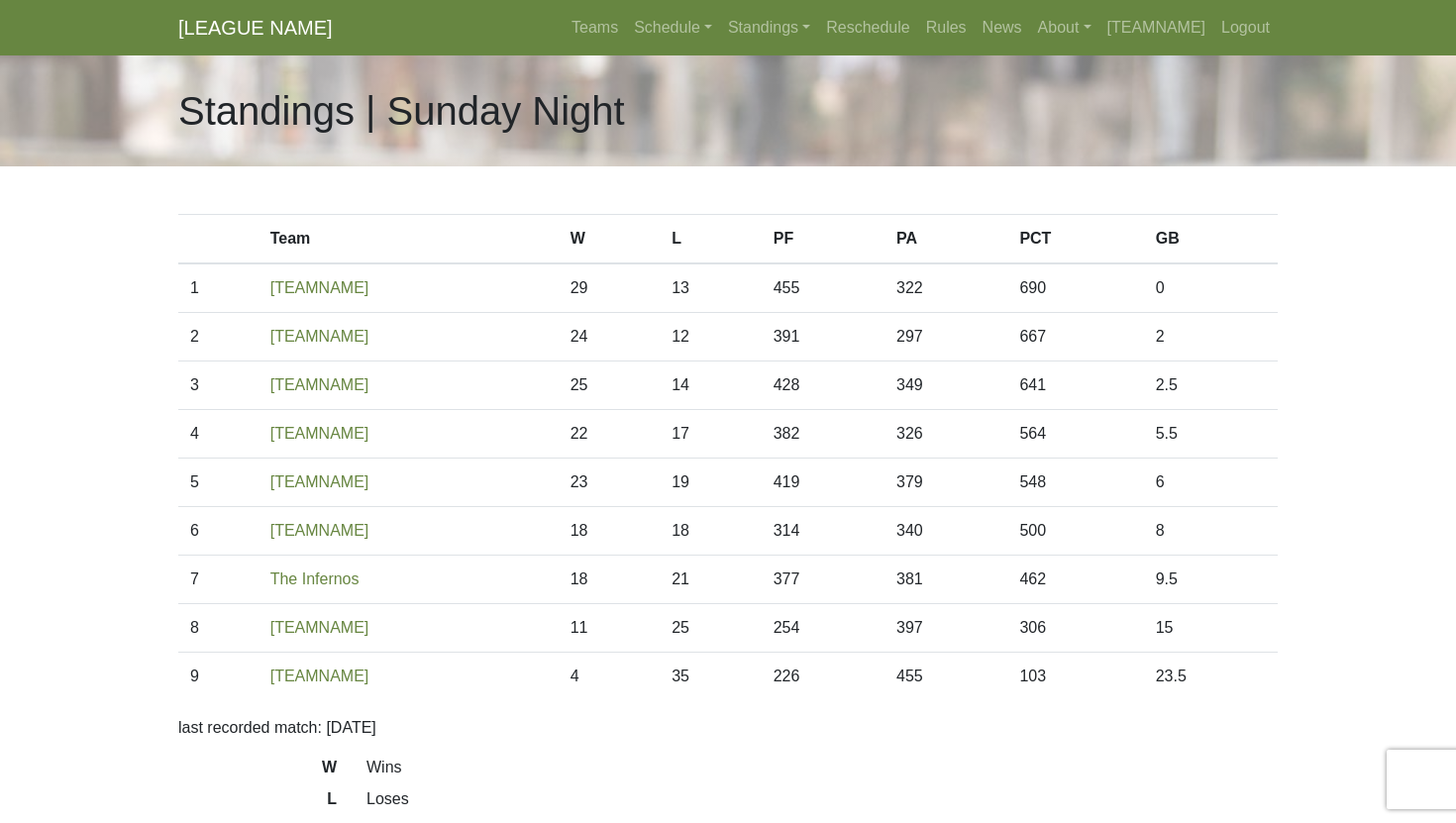 scroll, scrollTop: 0, scrollLeft: 0, axis: both 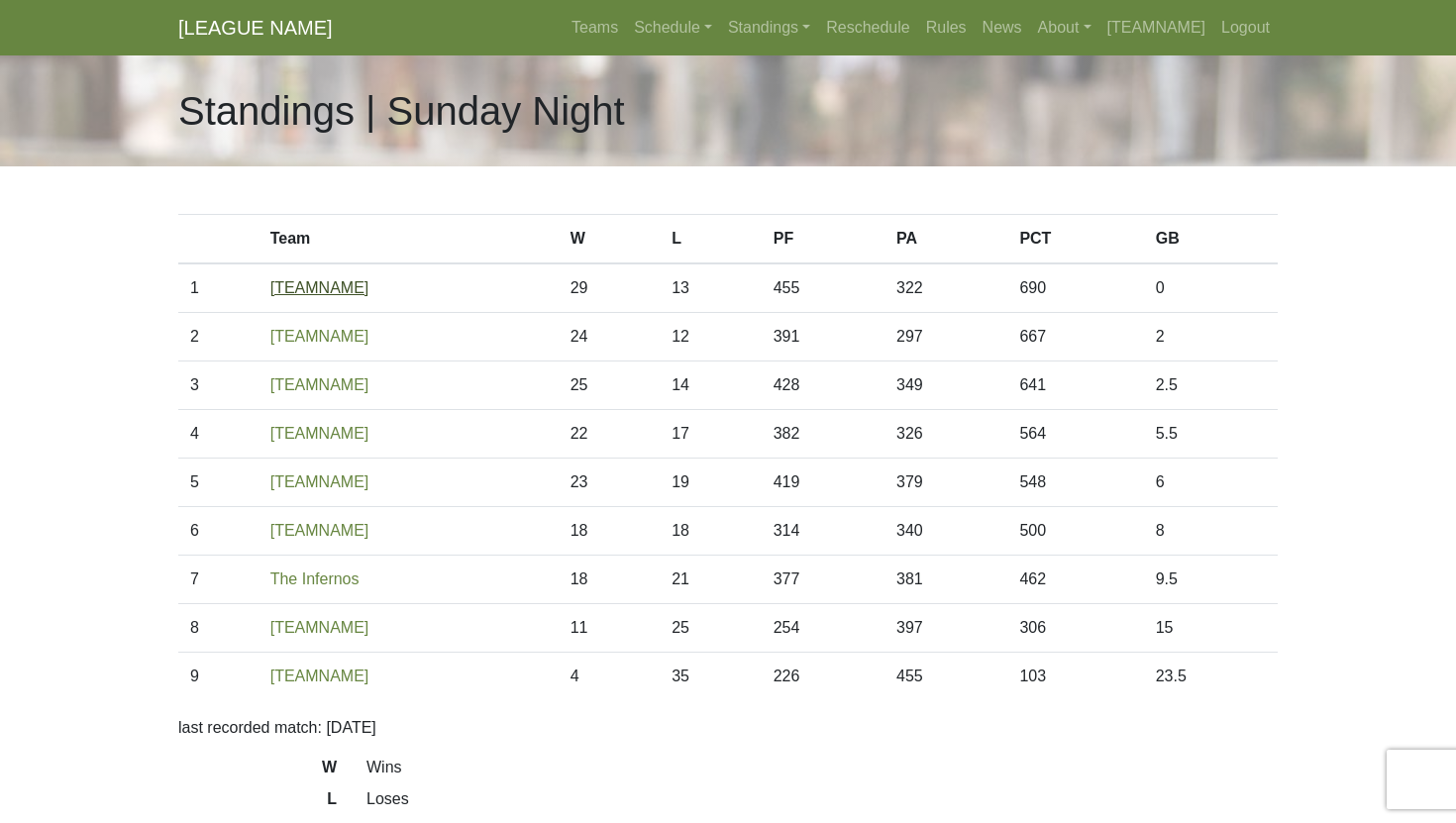 click on "Superfriends" at bounding box center (320, 287) 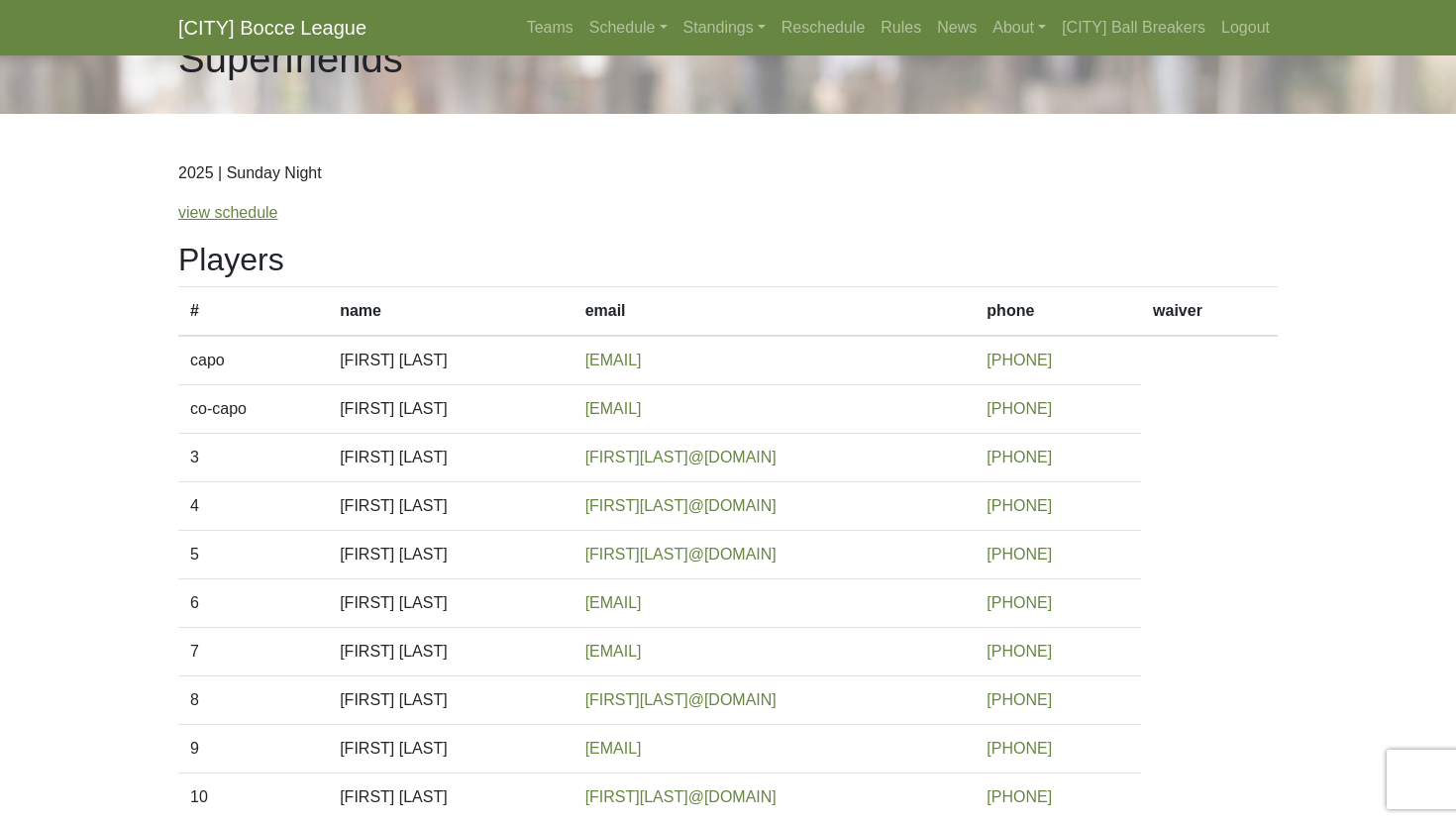 scroll, scrollTop: 0, scrollLeft: 0, axis: both 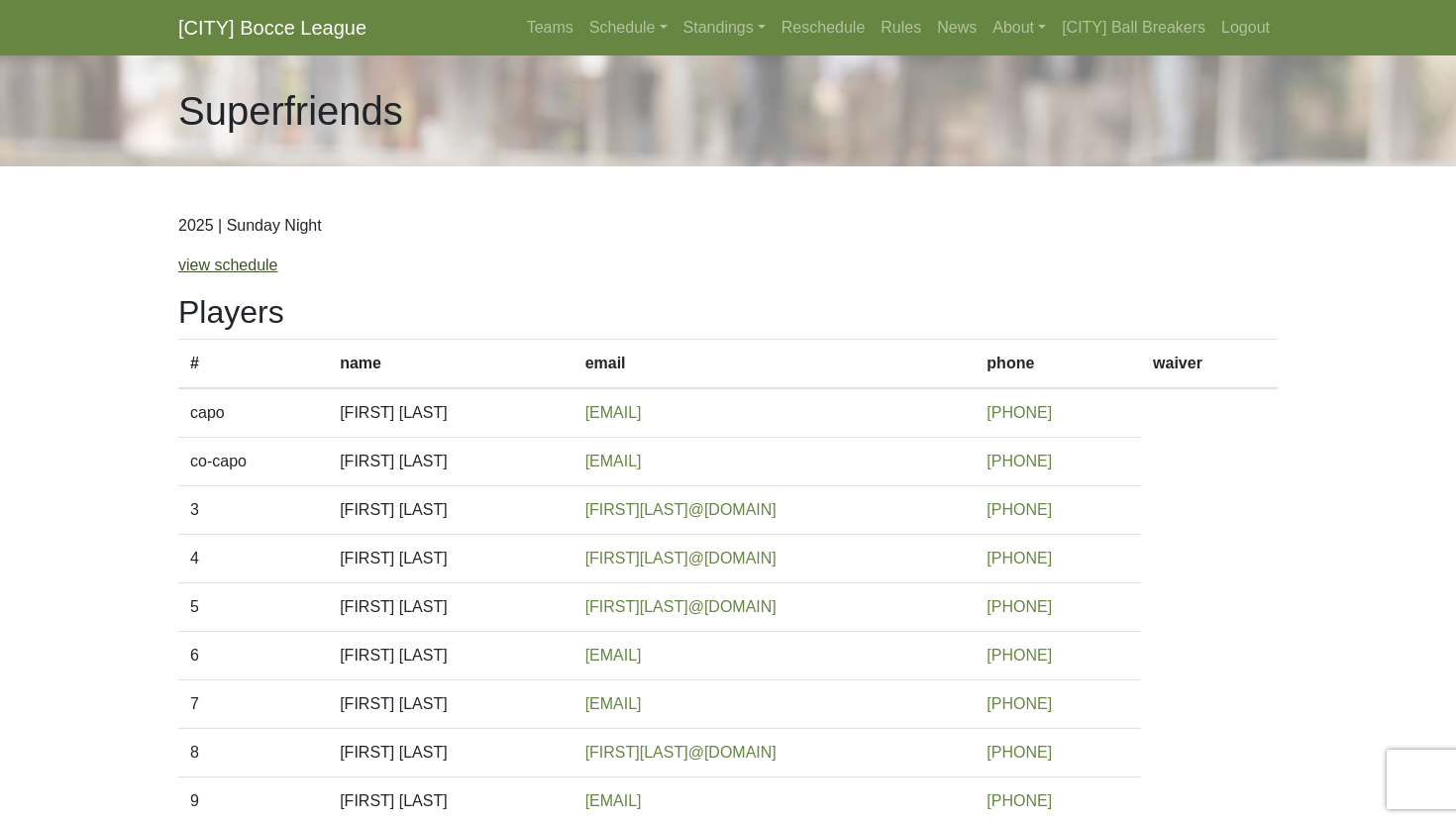 click on "view schedule" at bounding box center [228, 264] 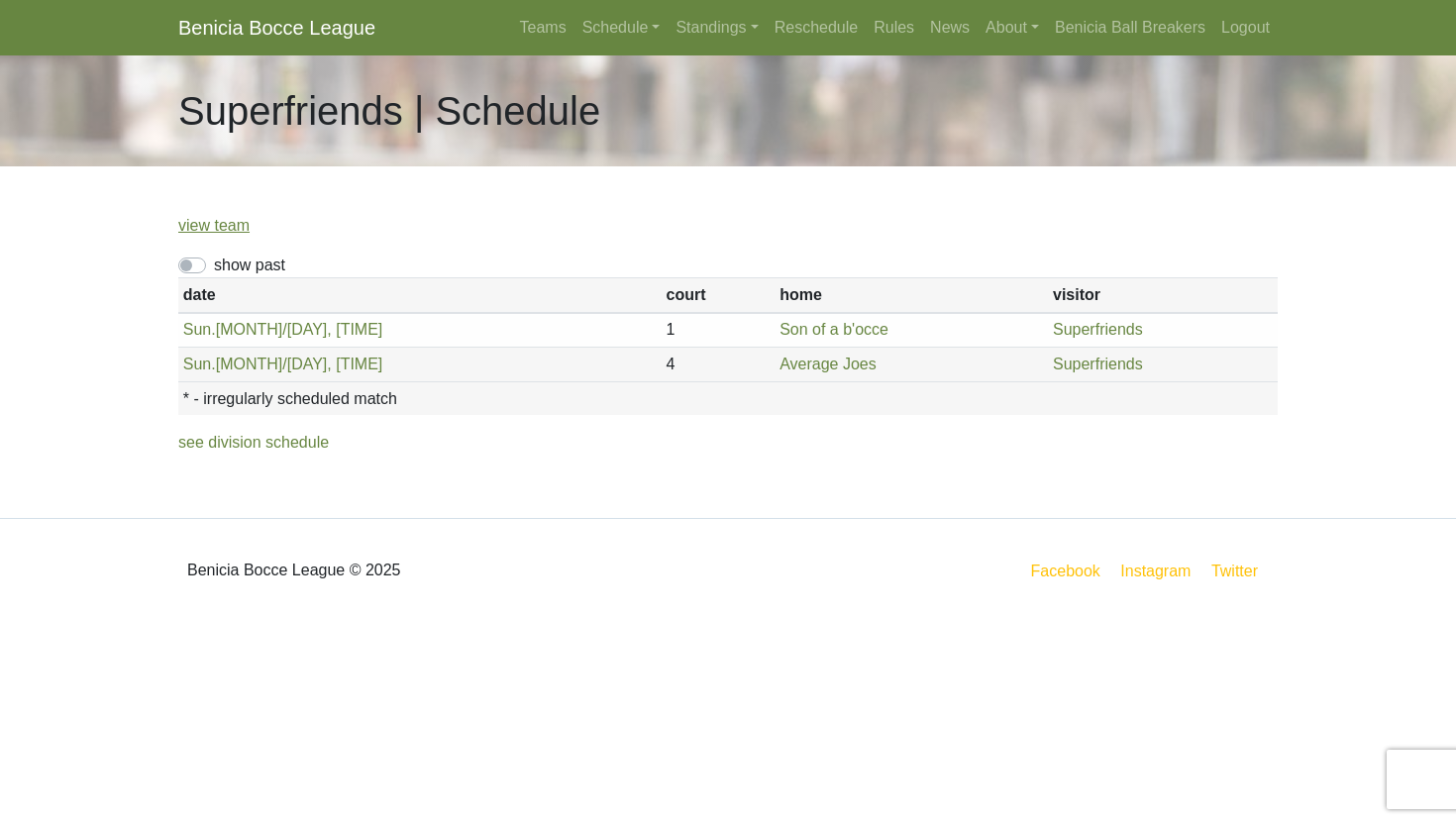 scroll, scrollTop: 0, scrollLeft: 0, axis: both 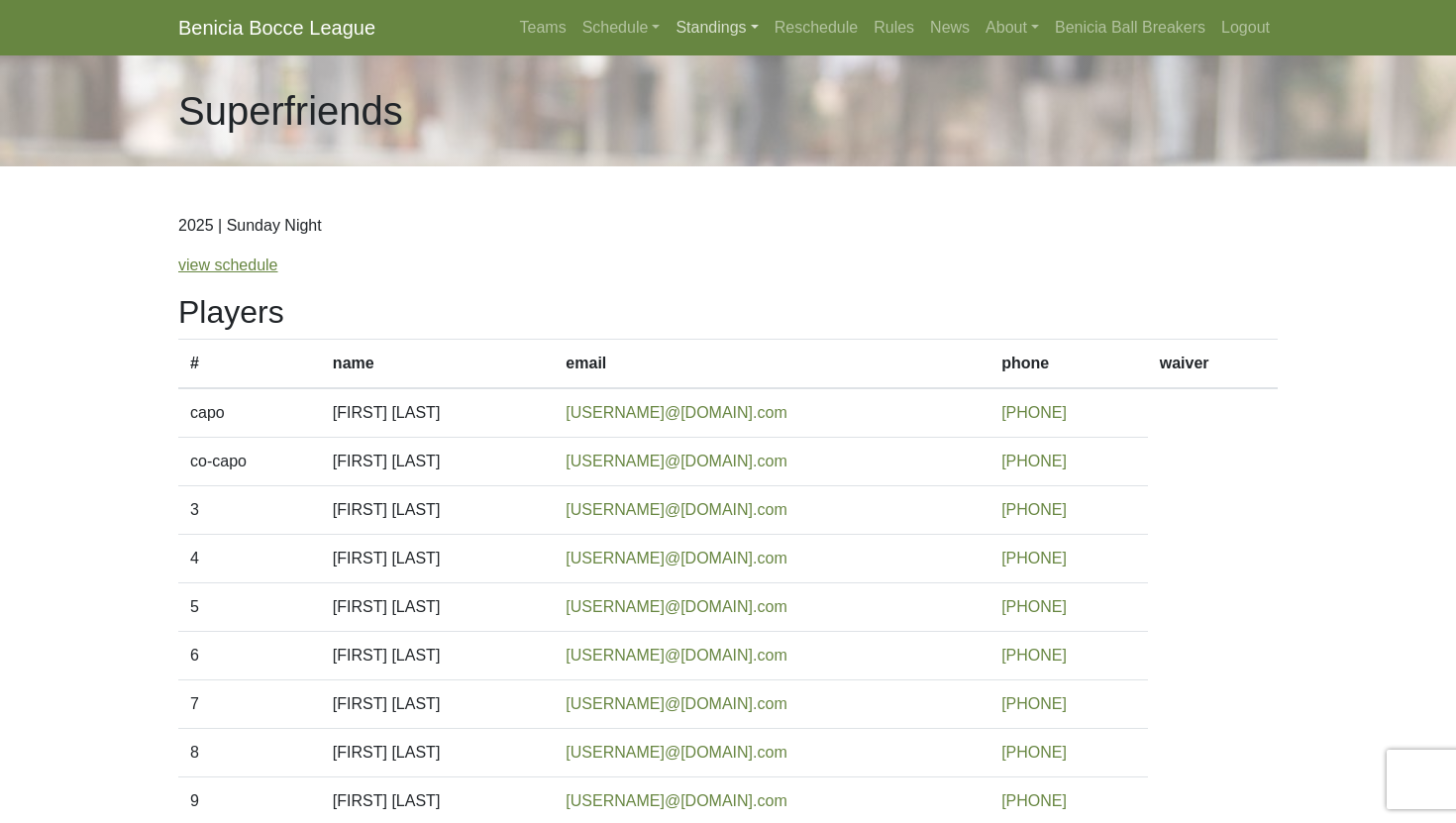 click on "Standings" at bounding box center (716, 28) 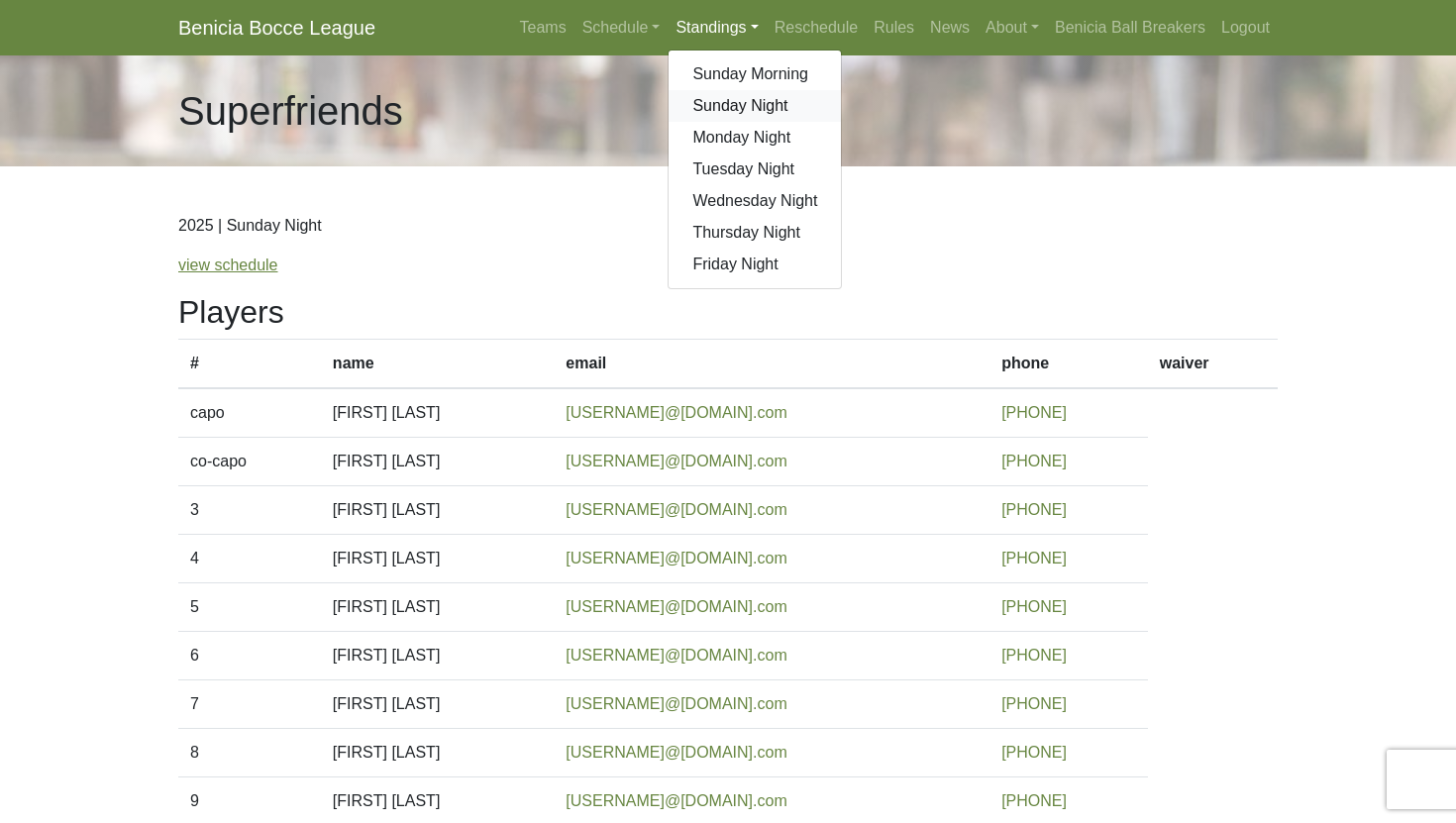 click on "Sunday Night" at bounding box center [755, 106] 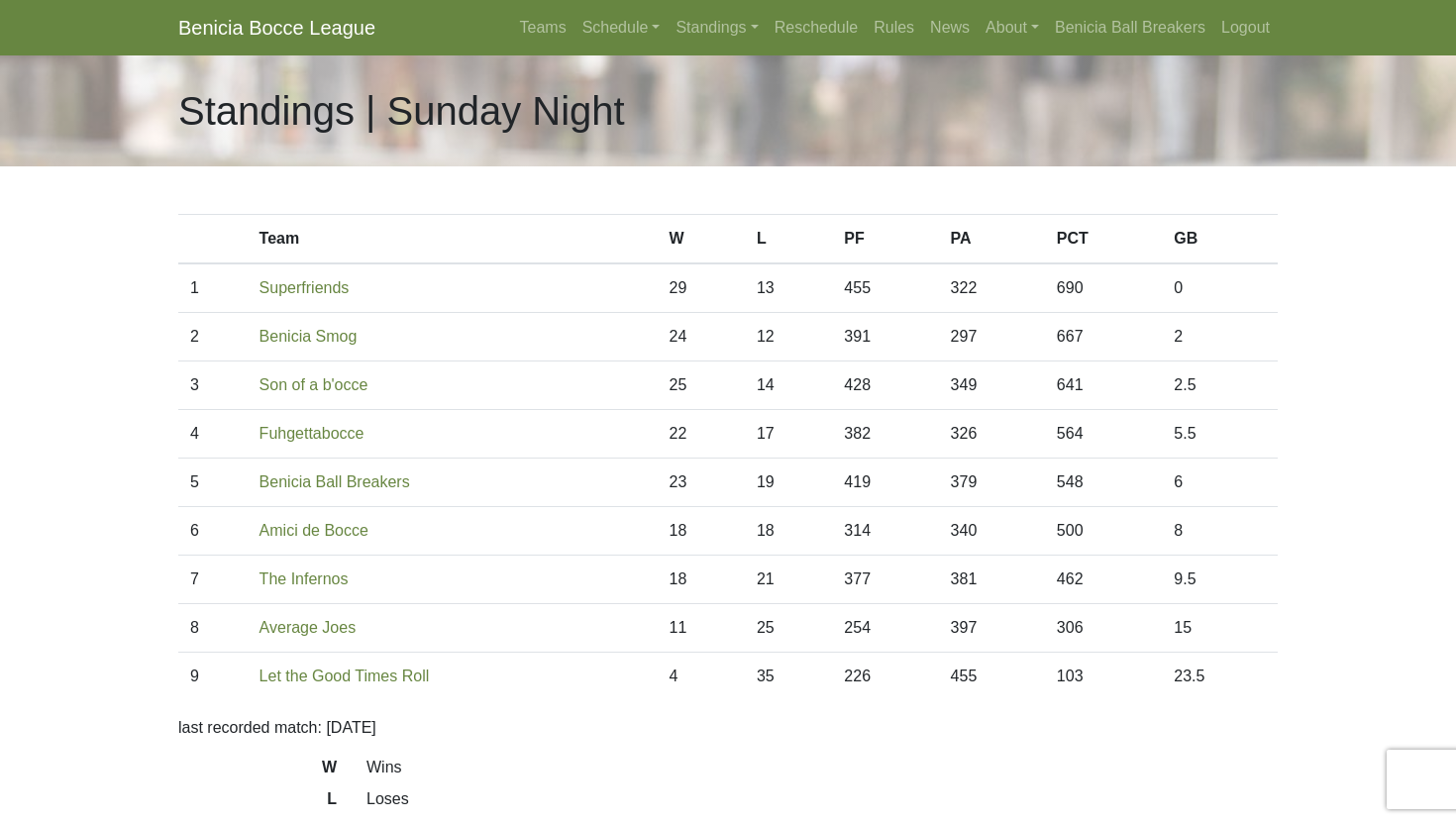 scroll, scrollTop: 0, scrollLeft: 0, axis: both 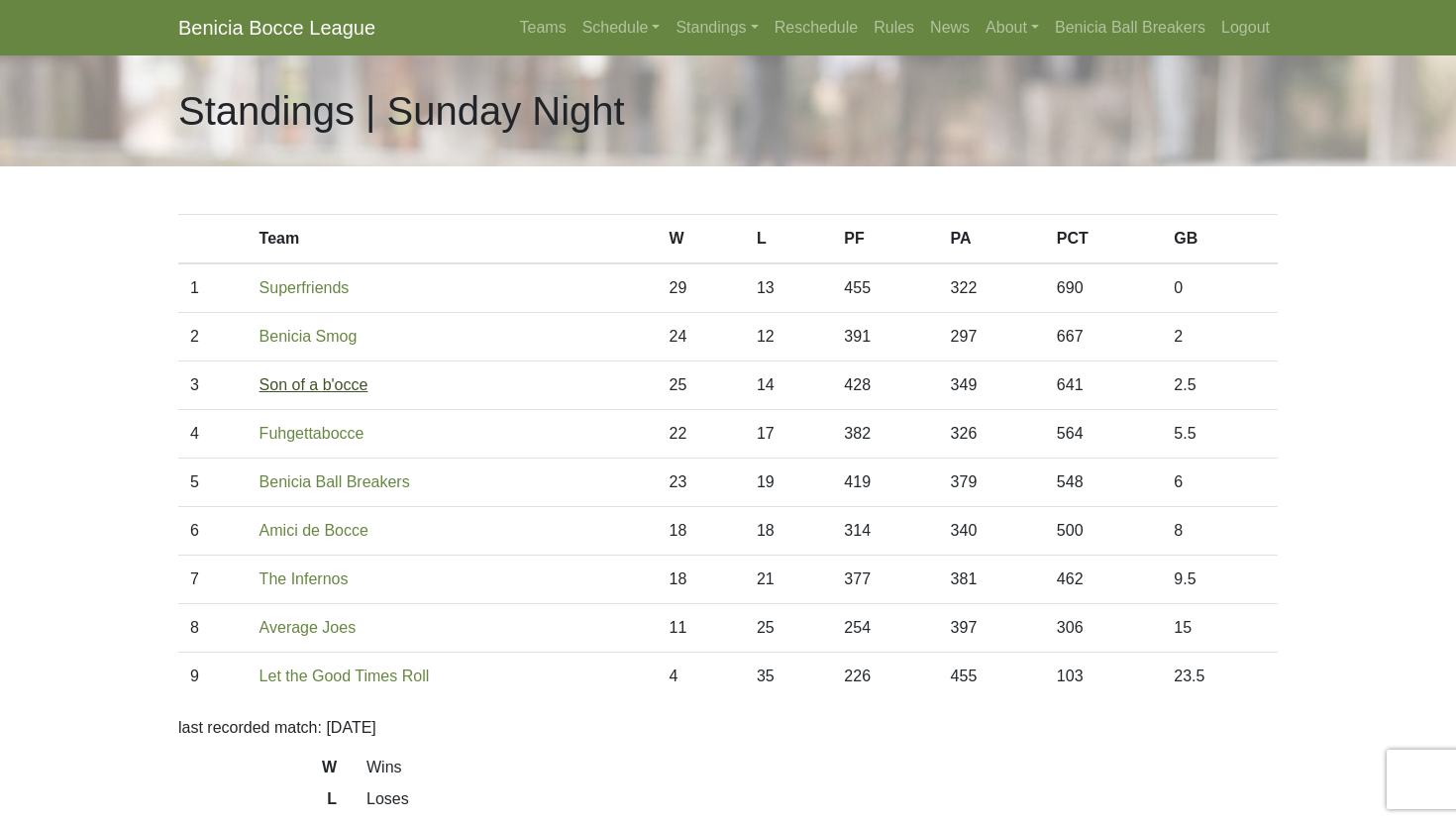 click on "Son of a b'occe" at bounding box center (314, 384) 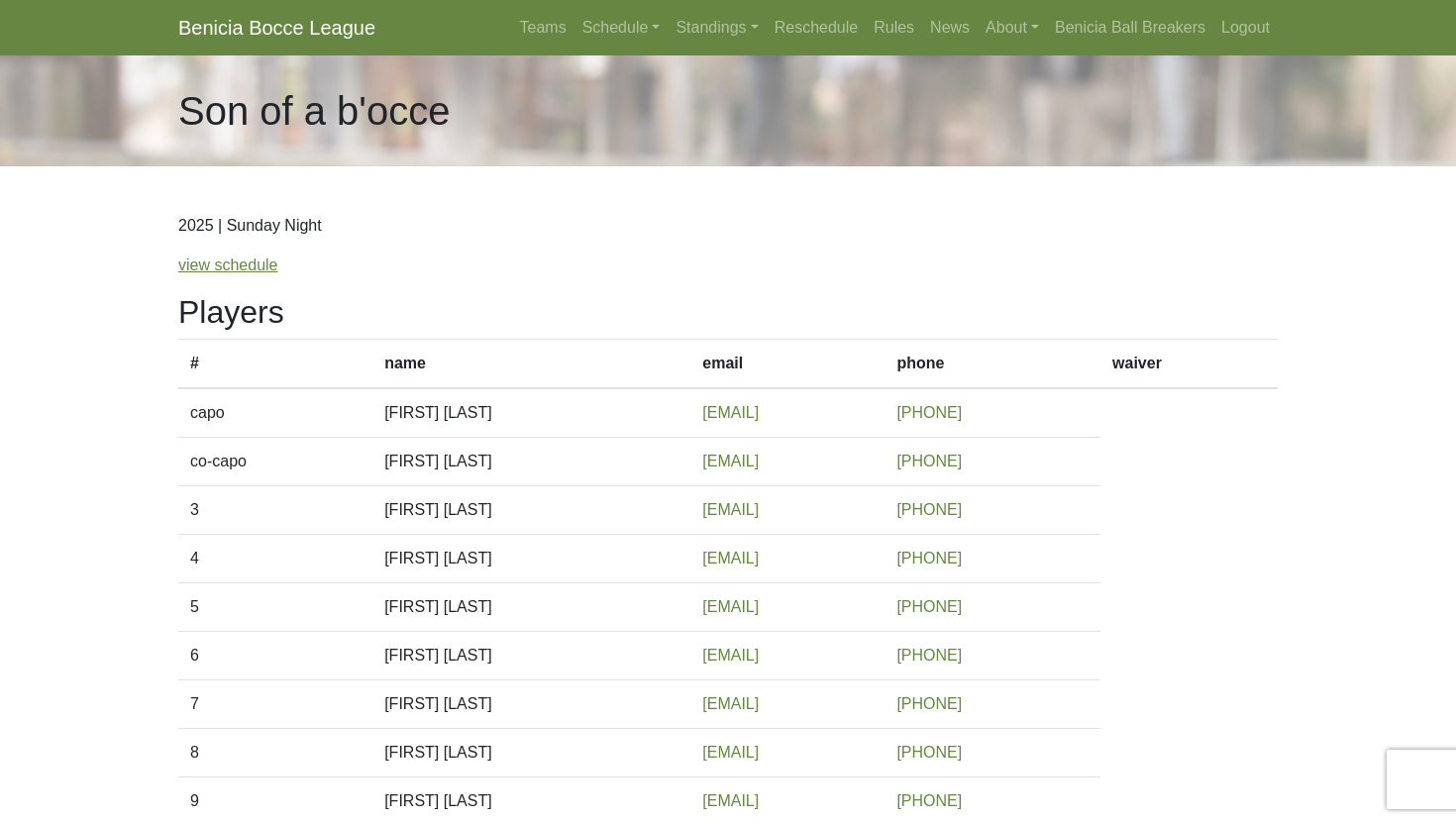 scroll, scrollTop: 0, scrollLeft: 0, axis: both 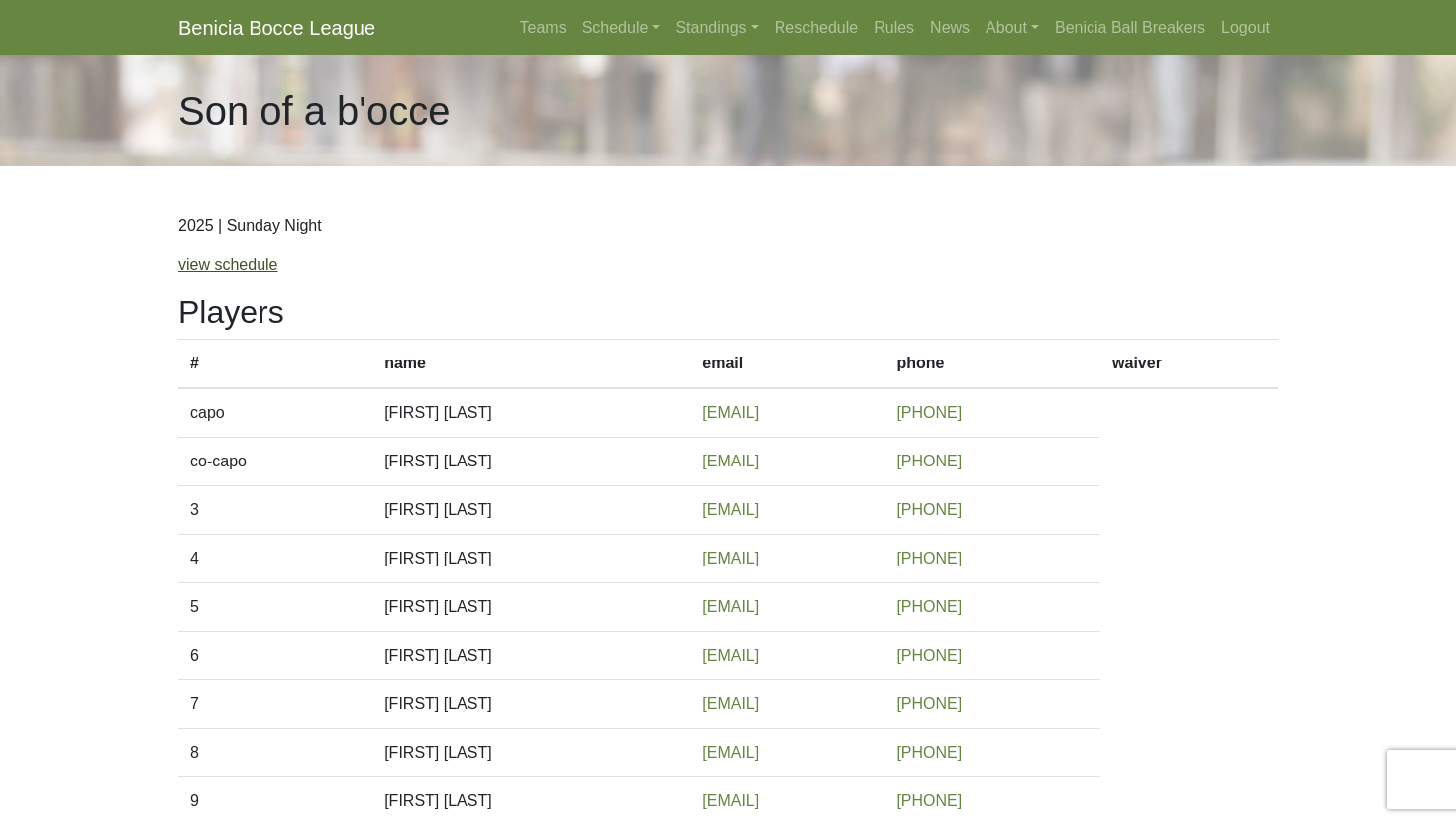 click on "view schedule" at bounding box center (228, 264) 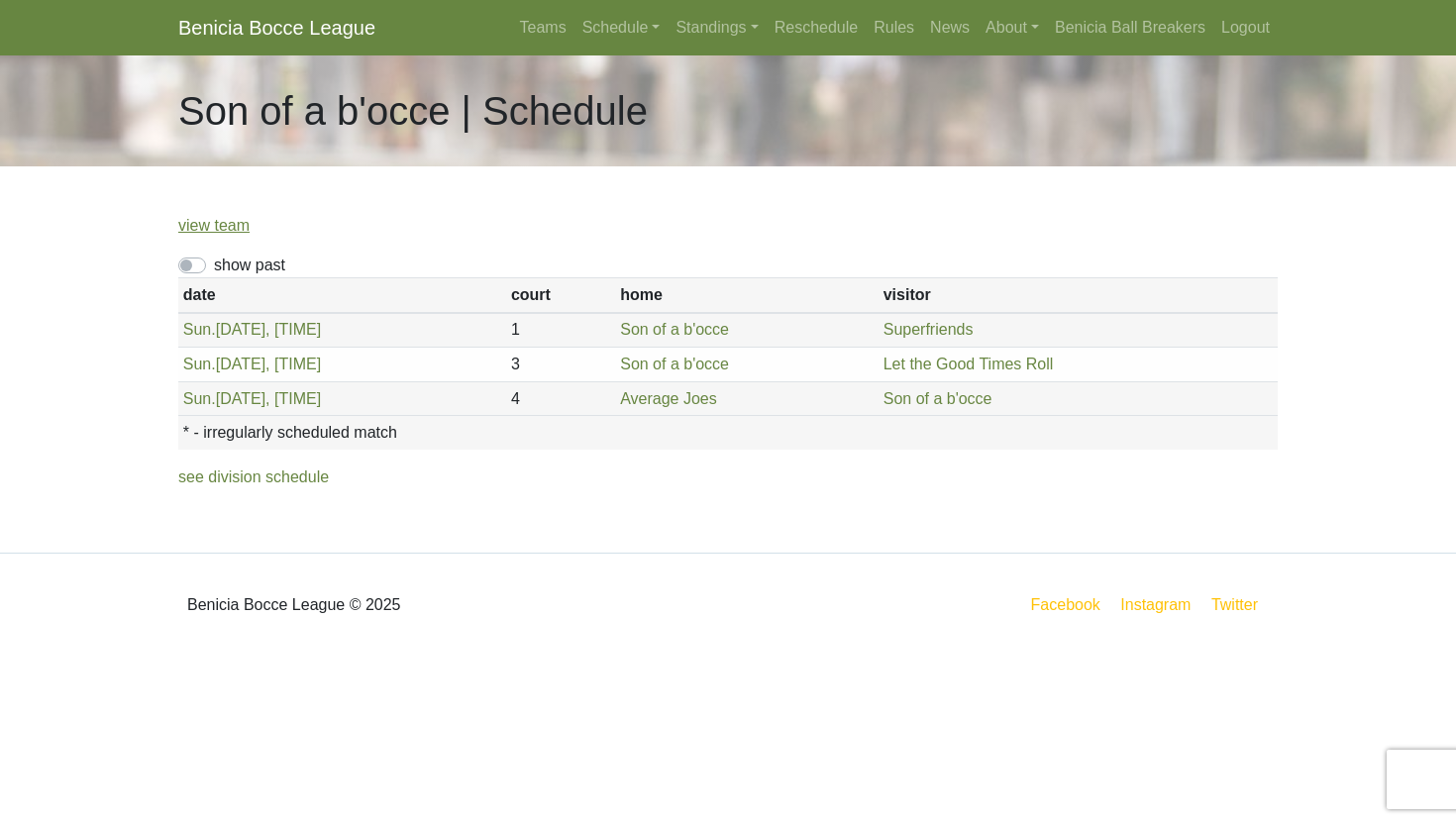 scroll, scrollTop: 0, scrollLeft: 0, axis: both 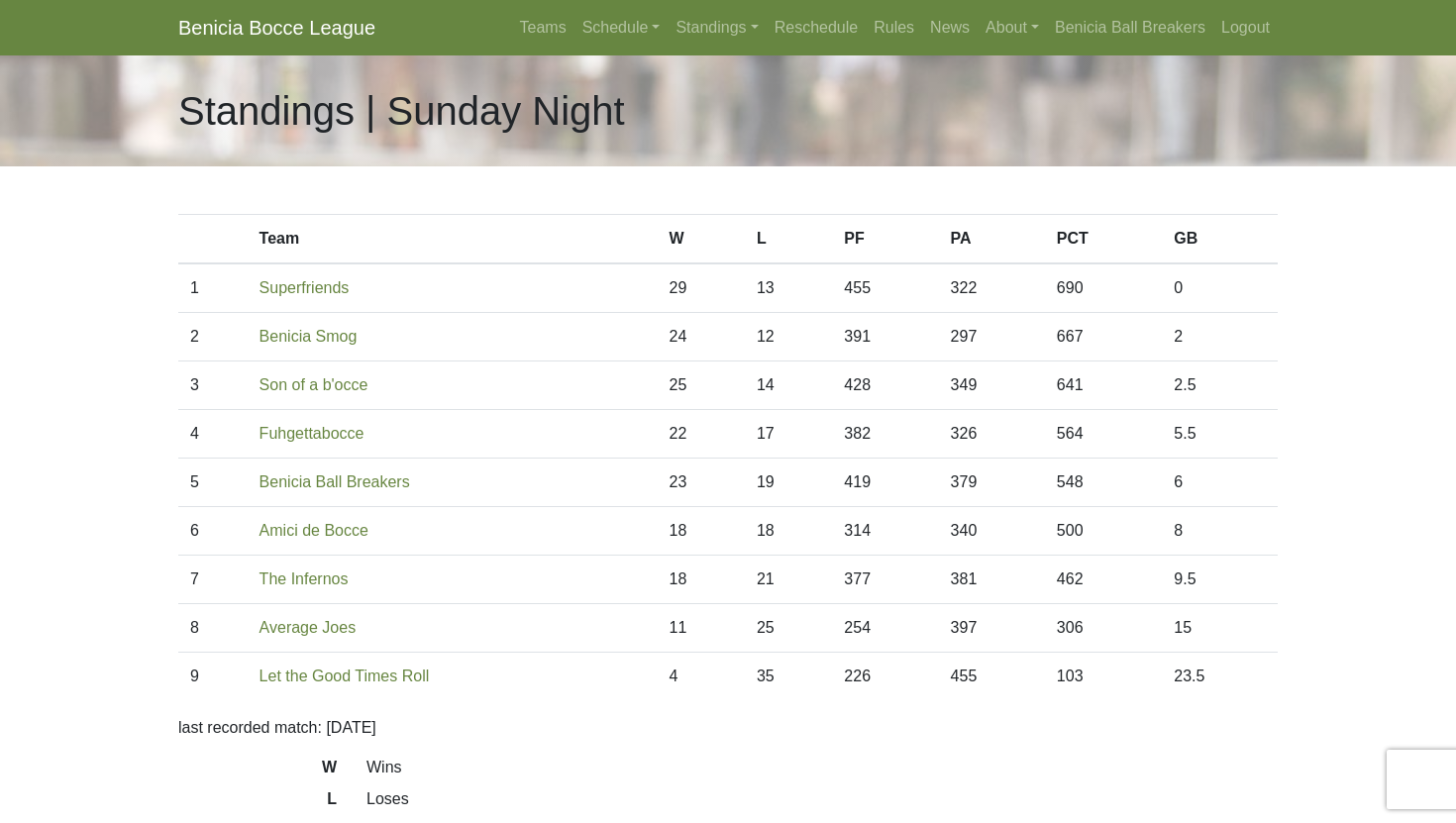 drag, startPoint x: 178, startPoint y: 477, endPoint x: 647, endPoint y: 490, distance: 469.18014 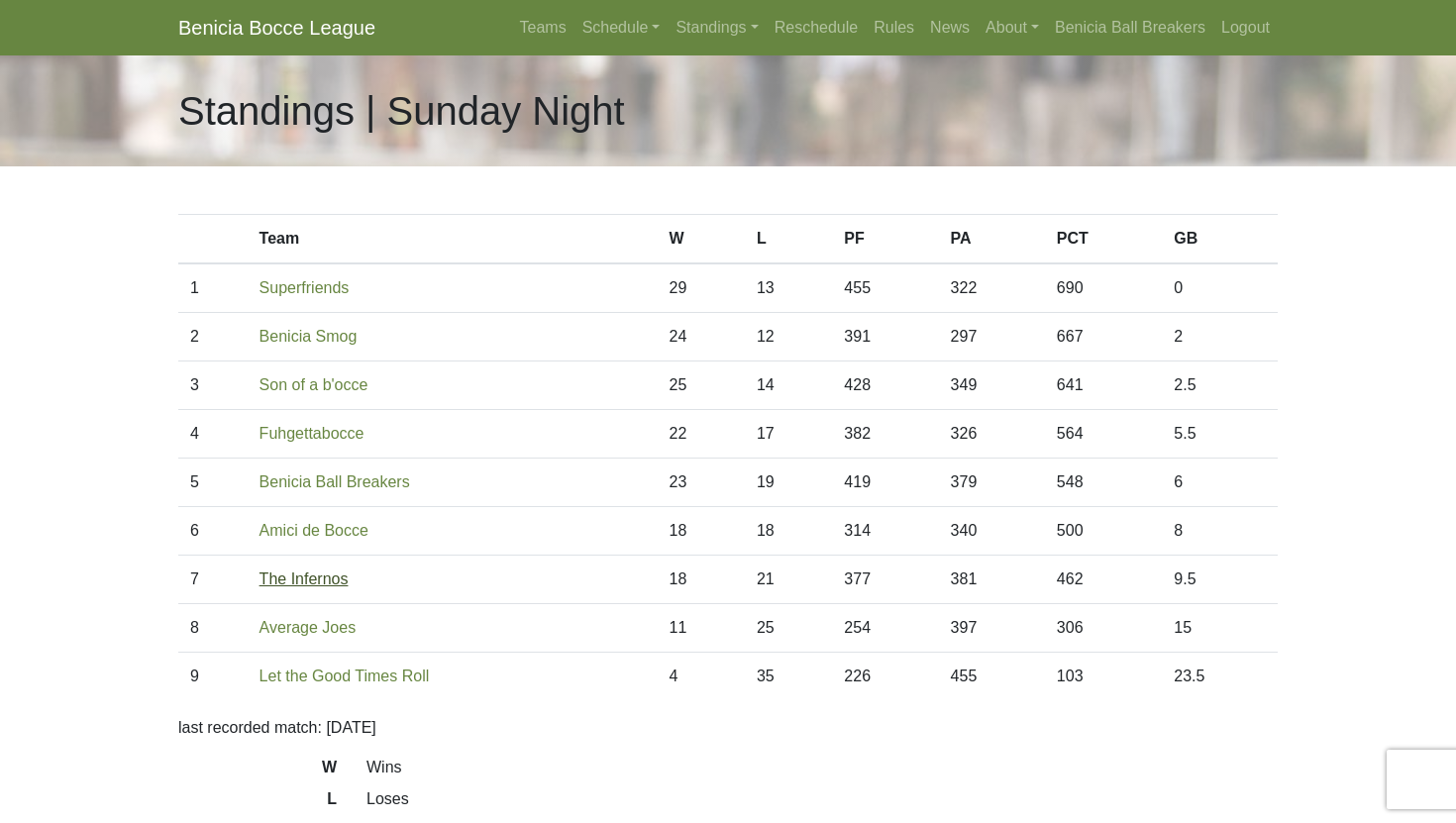 click on "The Infernos" at bounding box center [304, 578] 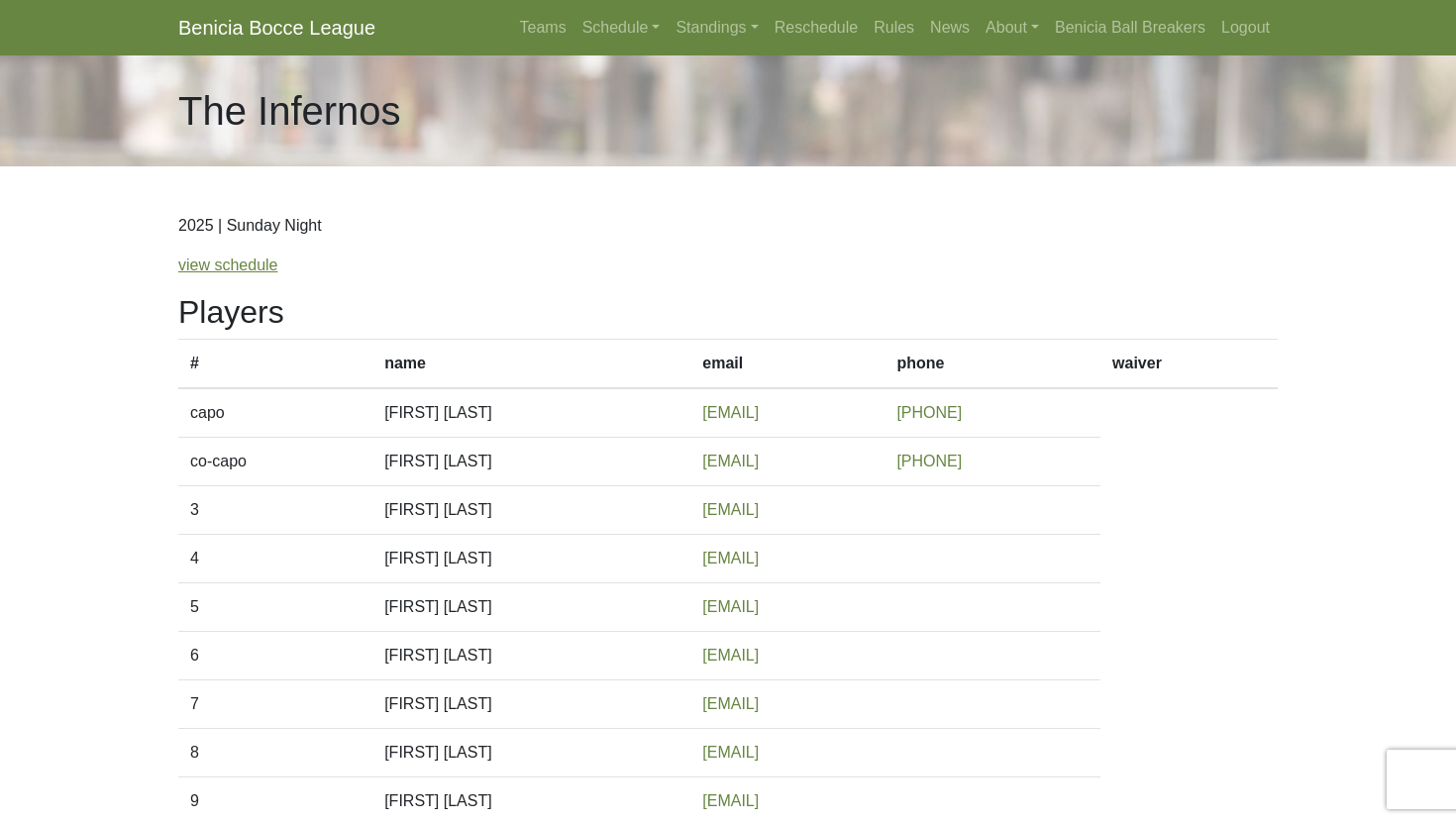 scroll, scrollTop: 0, scrollLeft: 0, axis: both 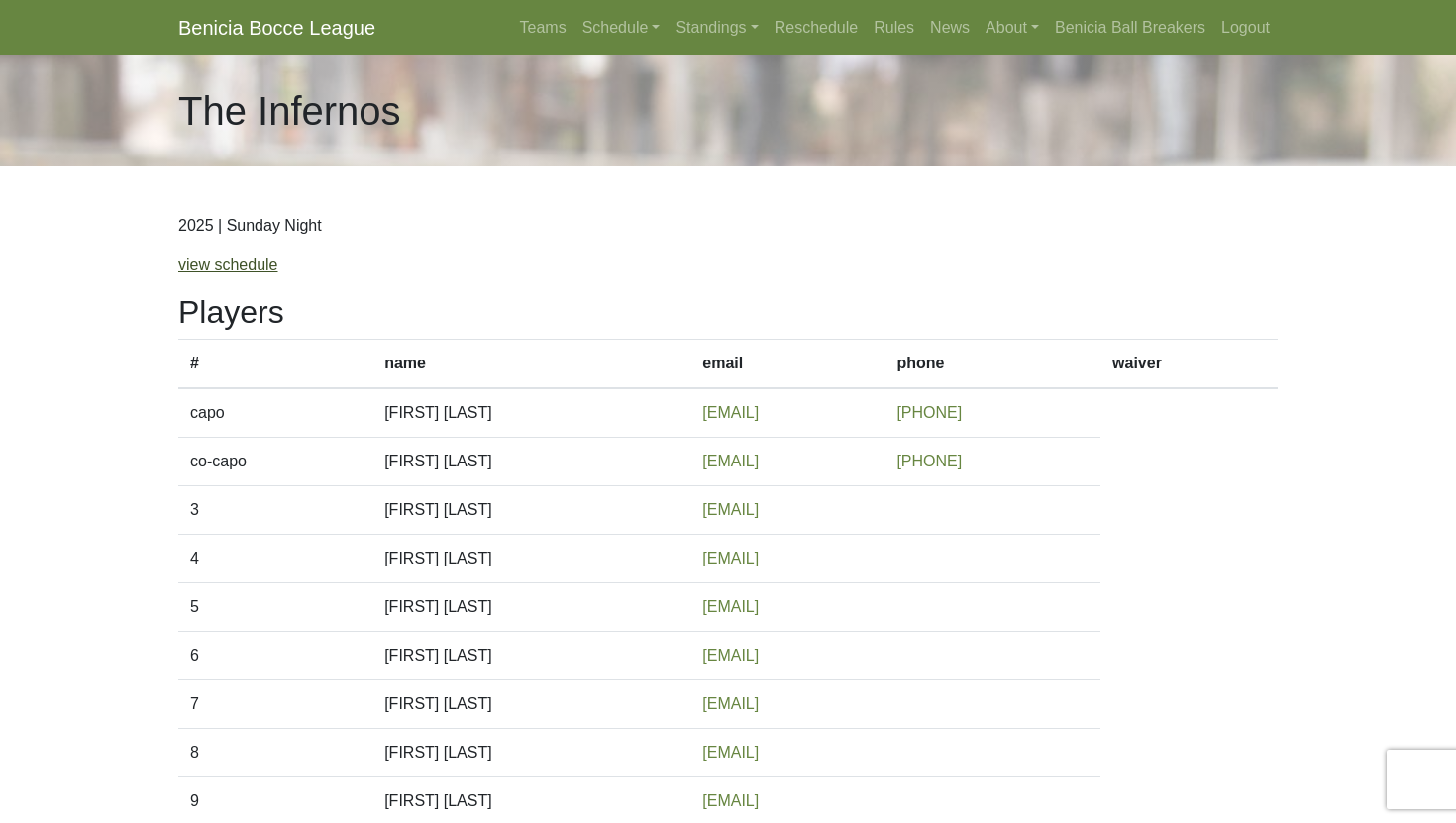 click on "view schedule" at bounding box center (228, 264) 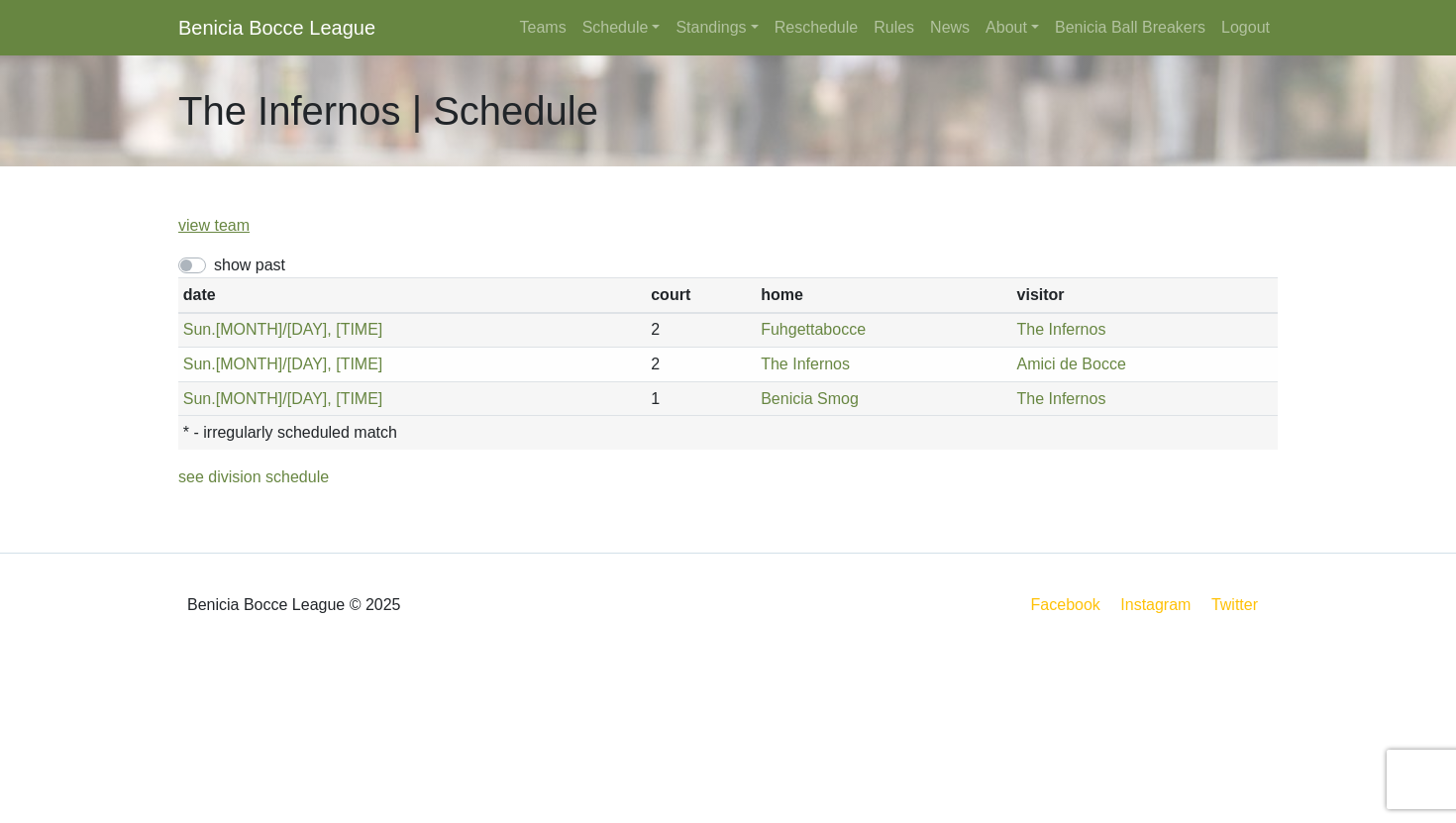 scroll, scrollTop: 0, scrollLeft: 0, axis: both 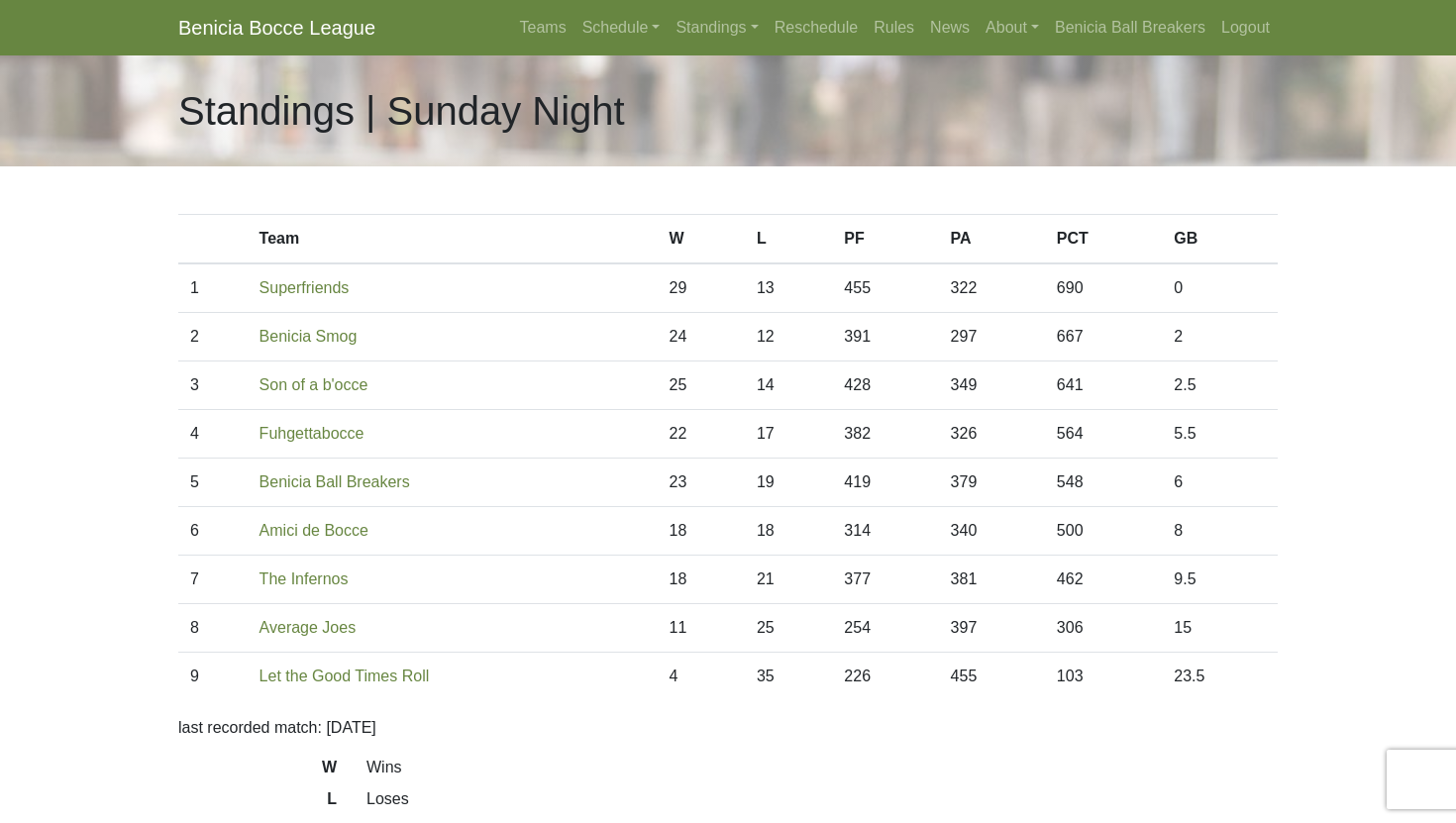 drag, startPoint x: 460, startPoint y: 589, endPoint x: 484, endPoint y: 589, distance: 24 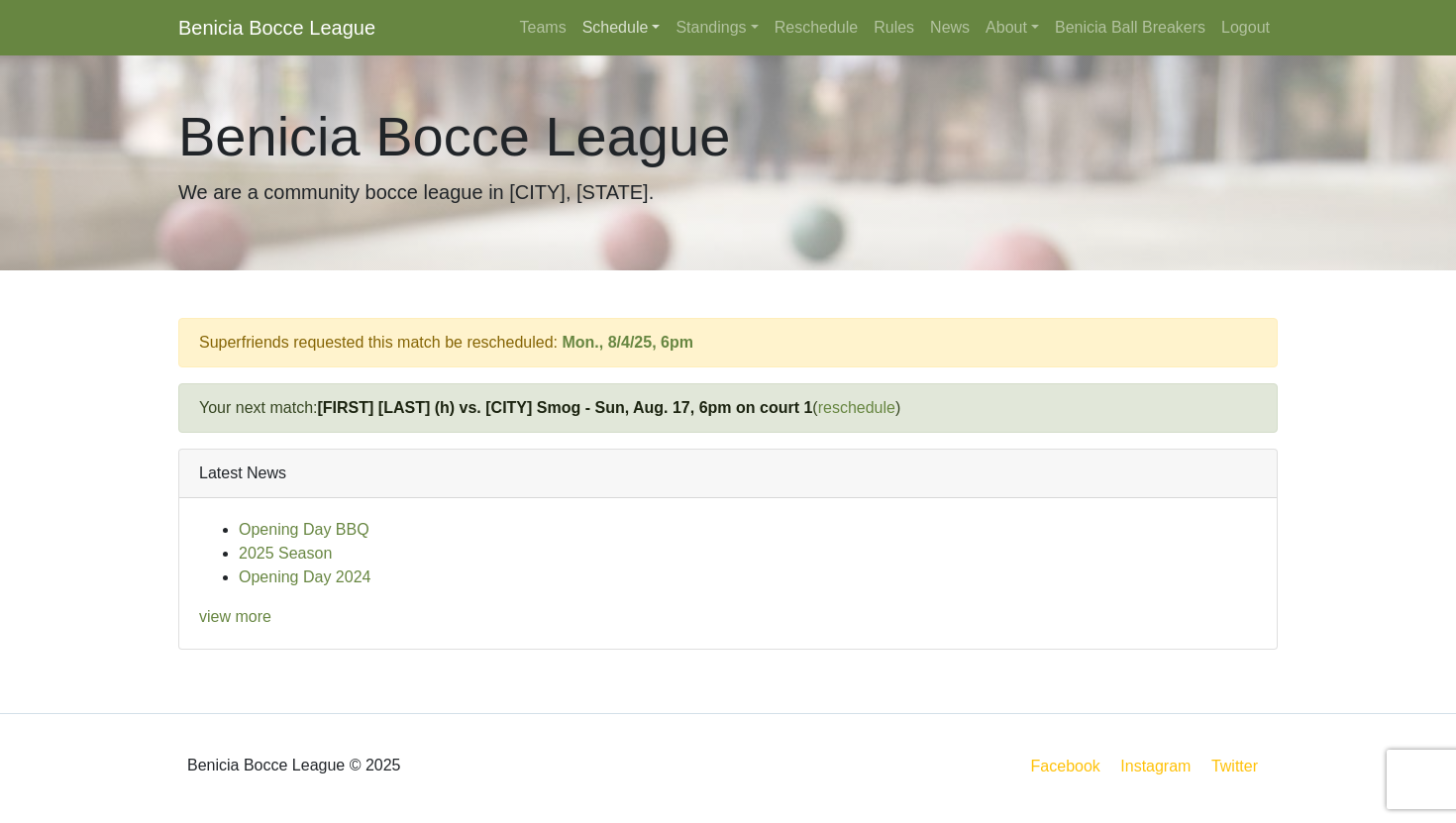 scroll, scrollTop: 0, scrollLeft: 0, axis: both 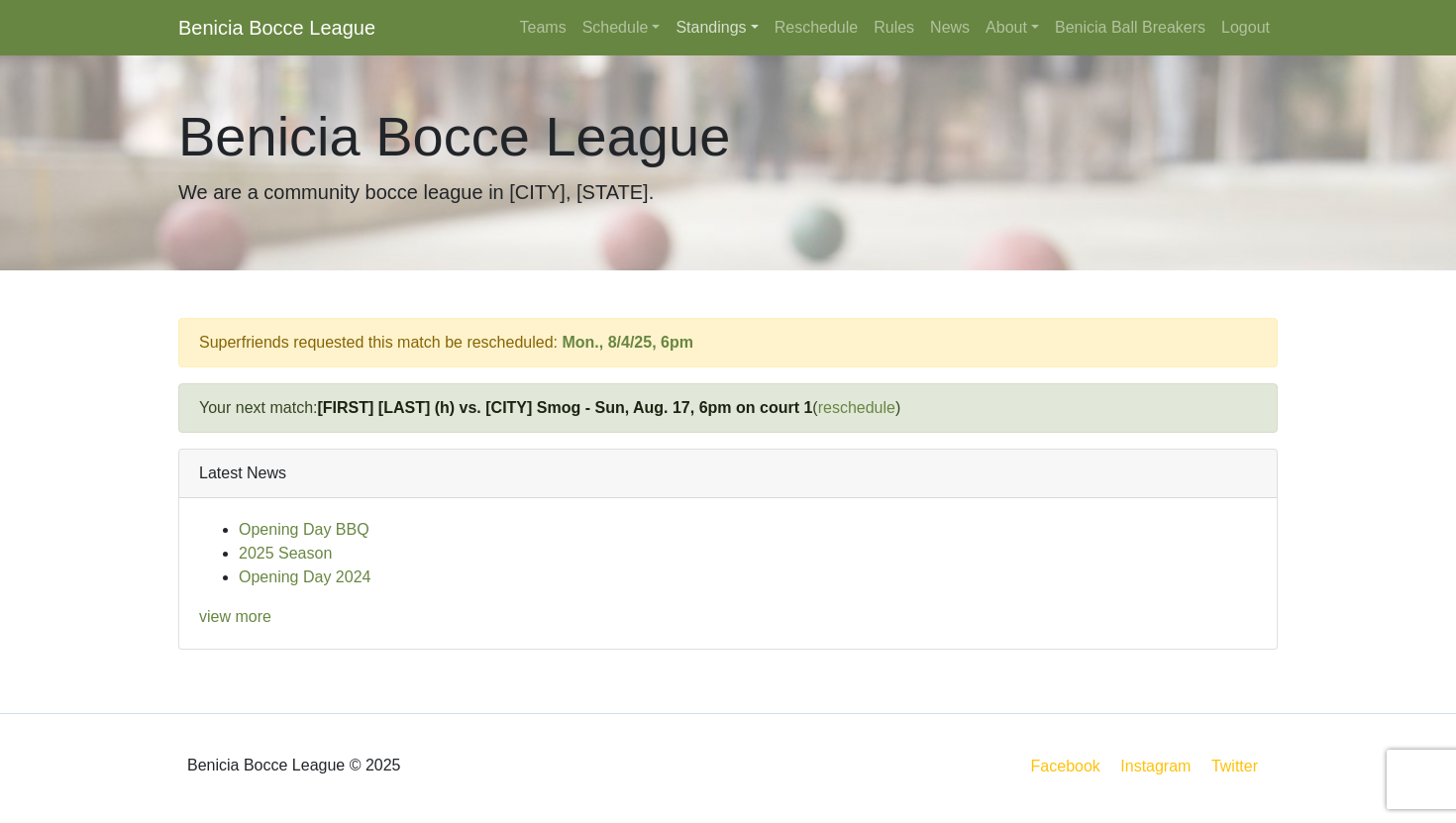 click on "Standings" at bounding box center [716, 28] 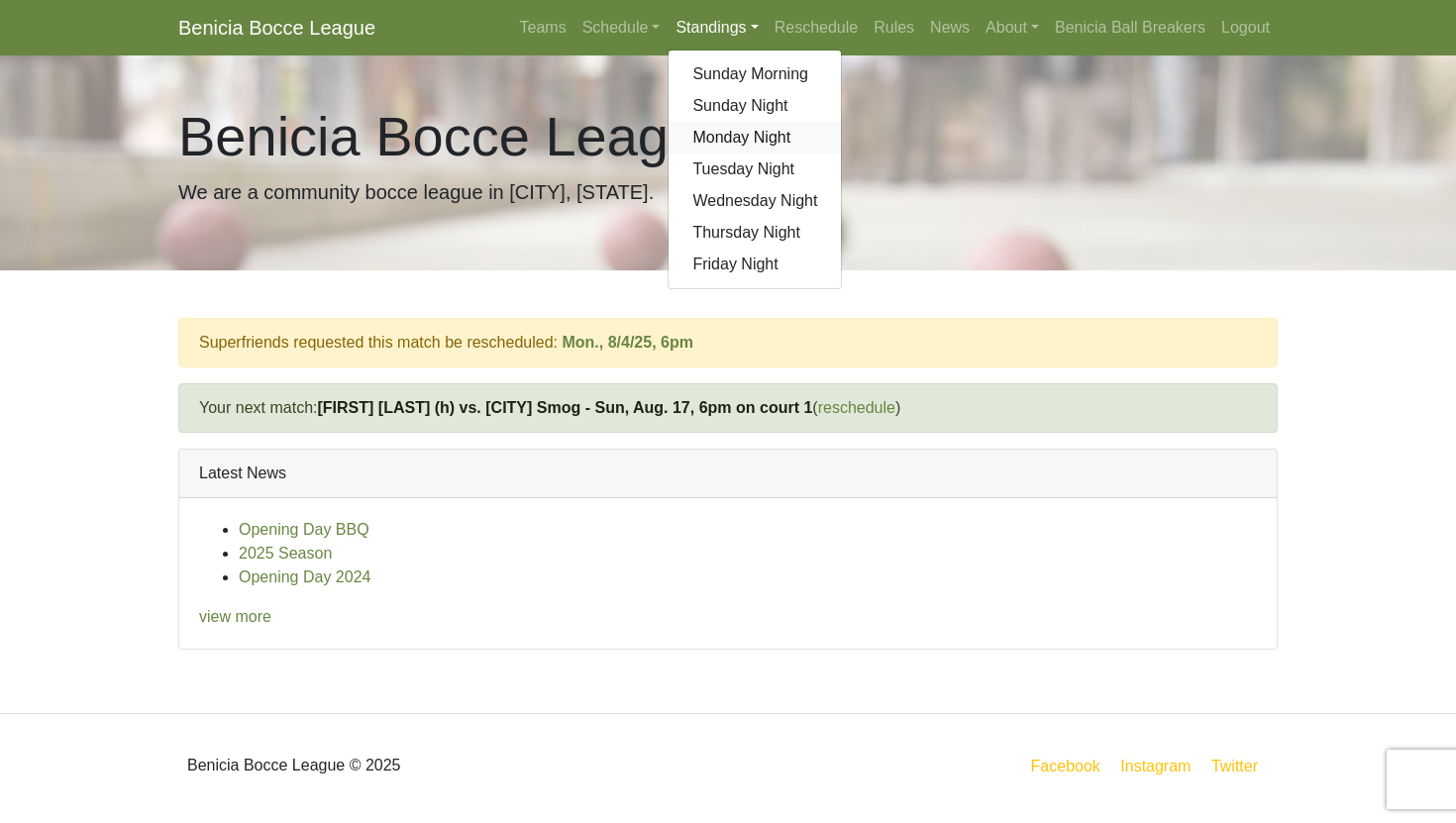 click on "Monday Night" at bounding box center (755, 138) 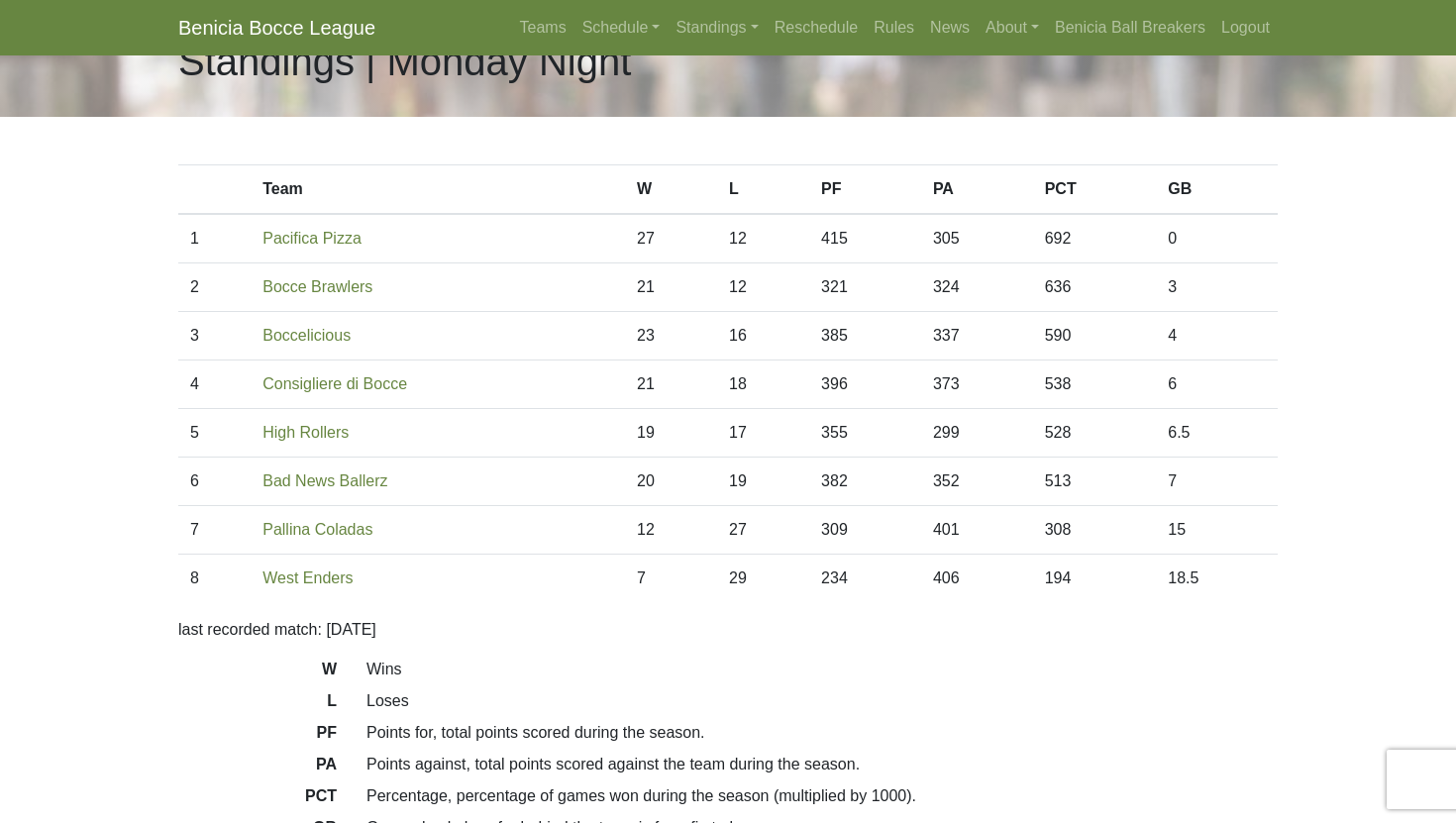 scroll, scrollTop: 43, scrollLeft: 0, axis: vertical 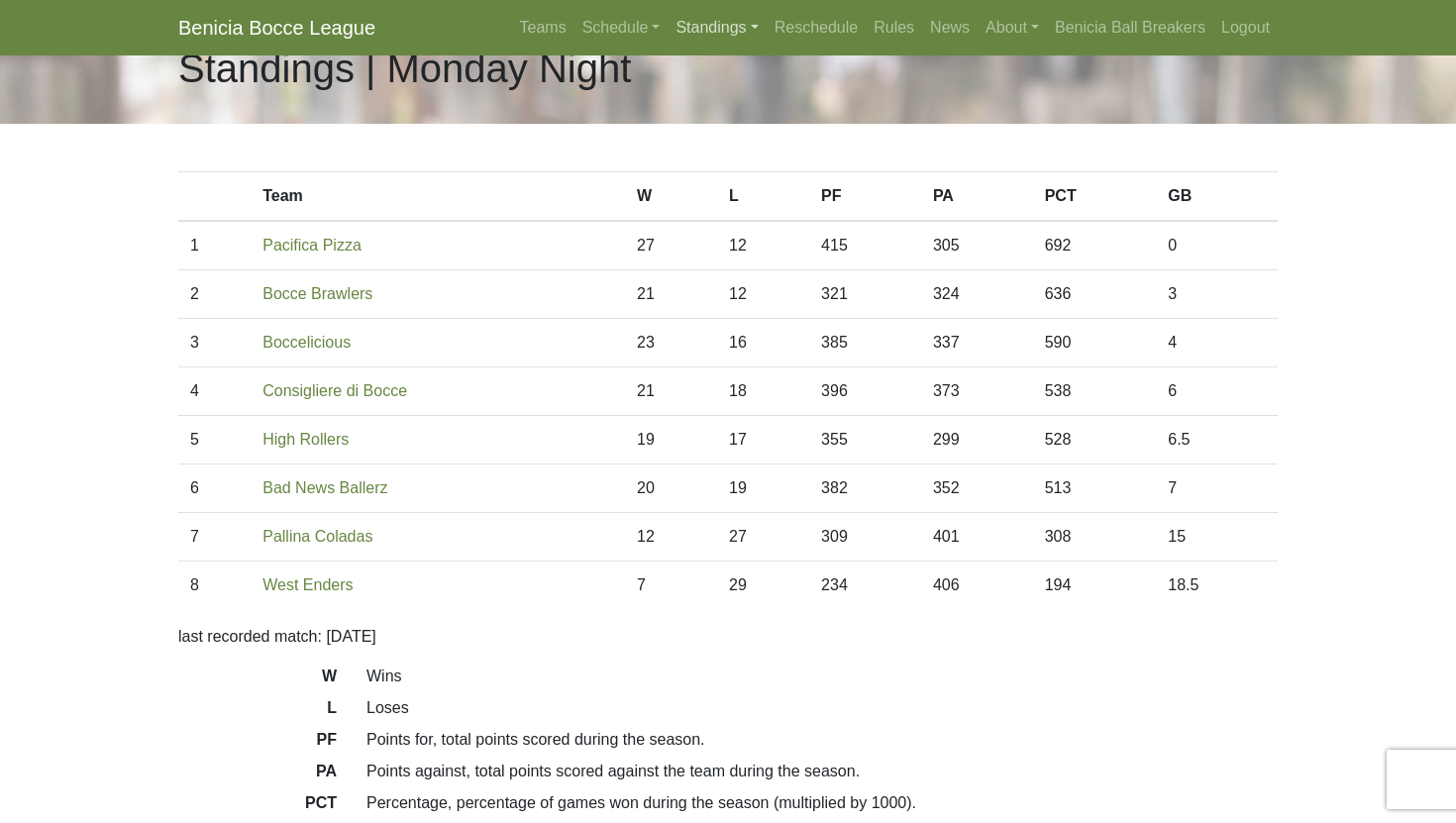 click on "Standings" at bounding box center [716, 28] 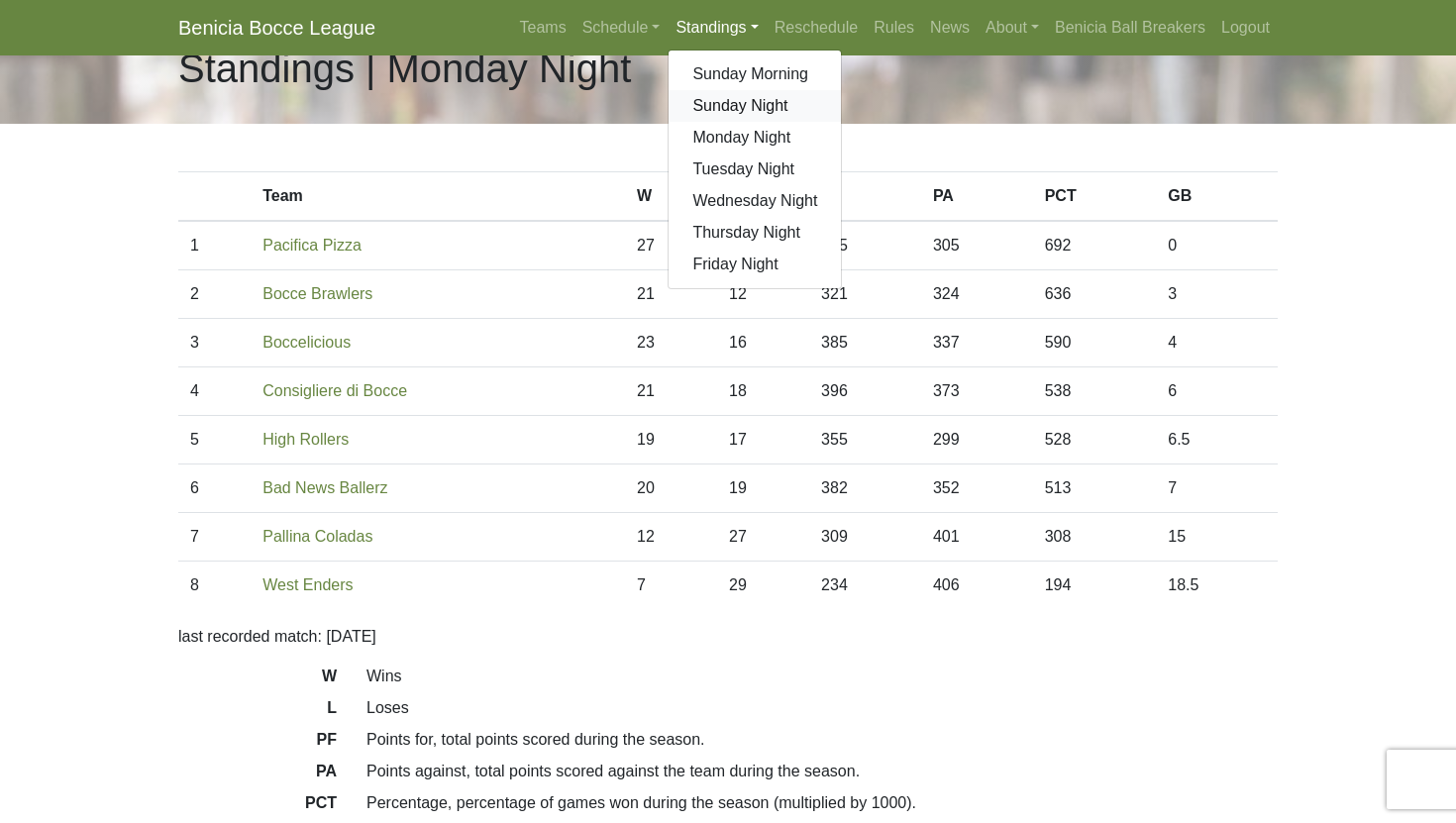 click on "Sunday Night" at bounding box center (755, 106) 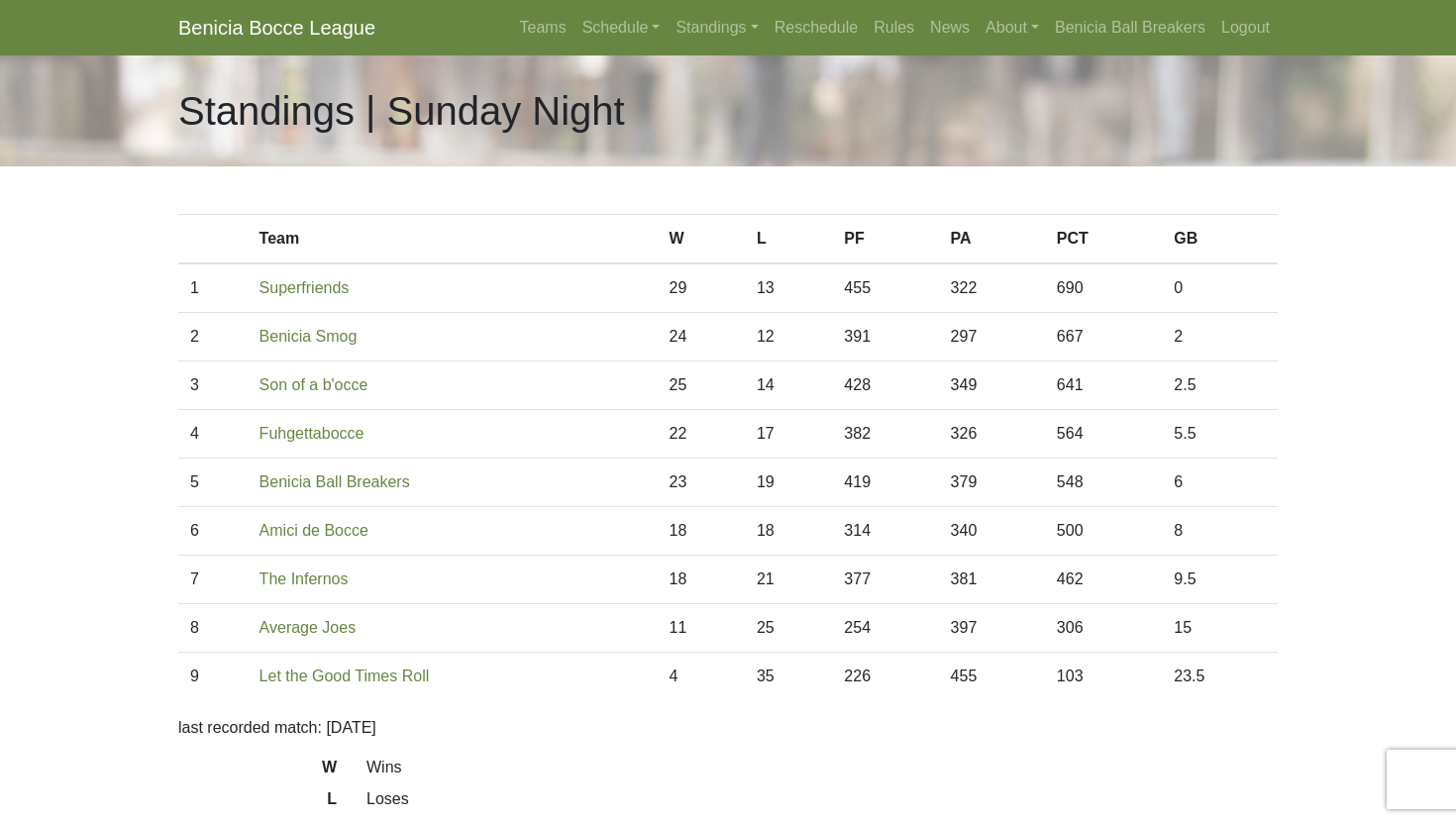 scroll, scrollTop: 0, scrollLeft: 0, axis: both 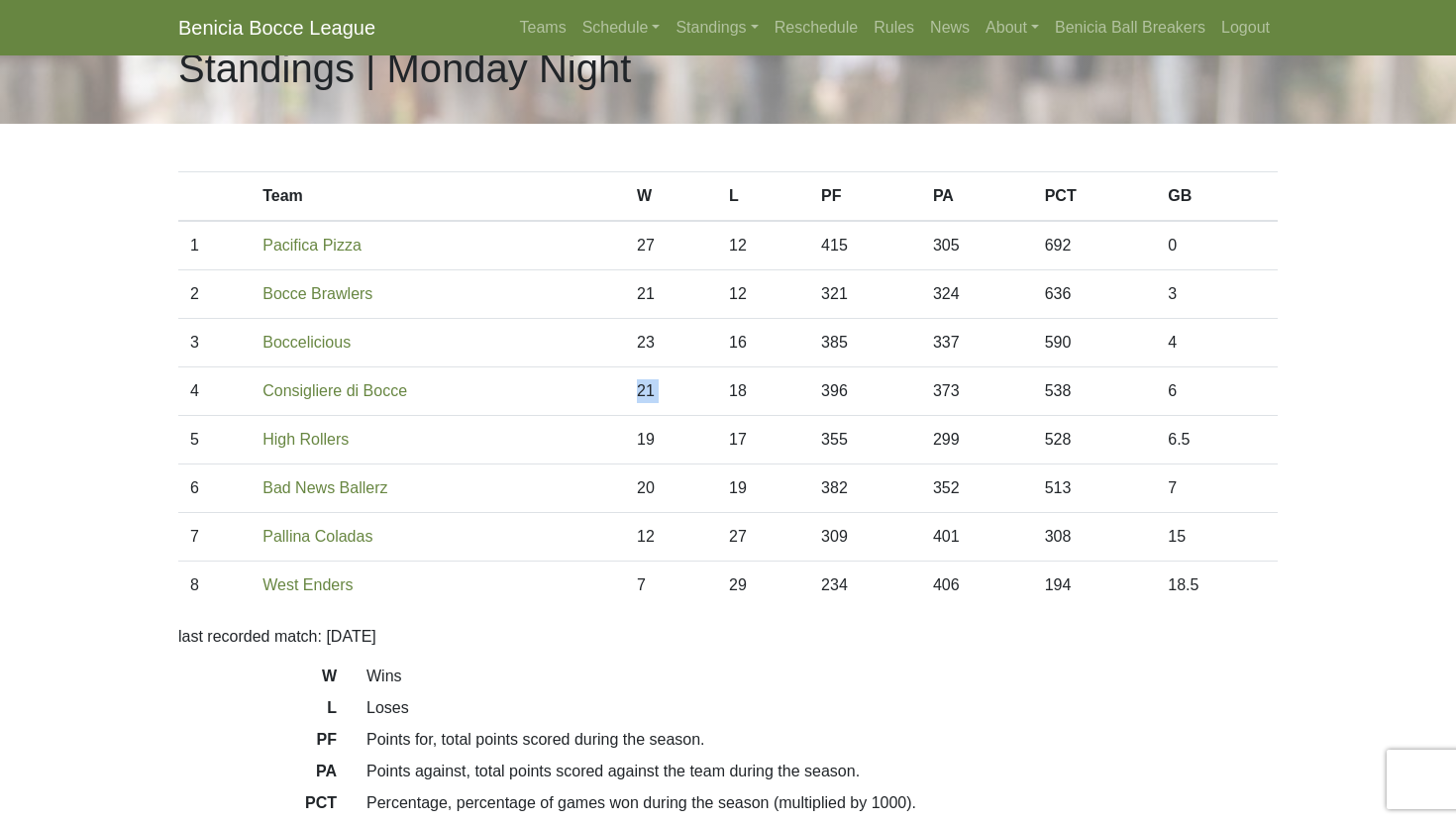 drag, startPoint x: 524, startPoint y: 387, endPoint x: 727, endPoint y: 394, distance: 203.12065 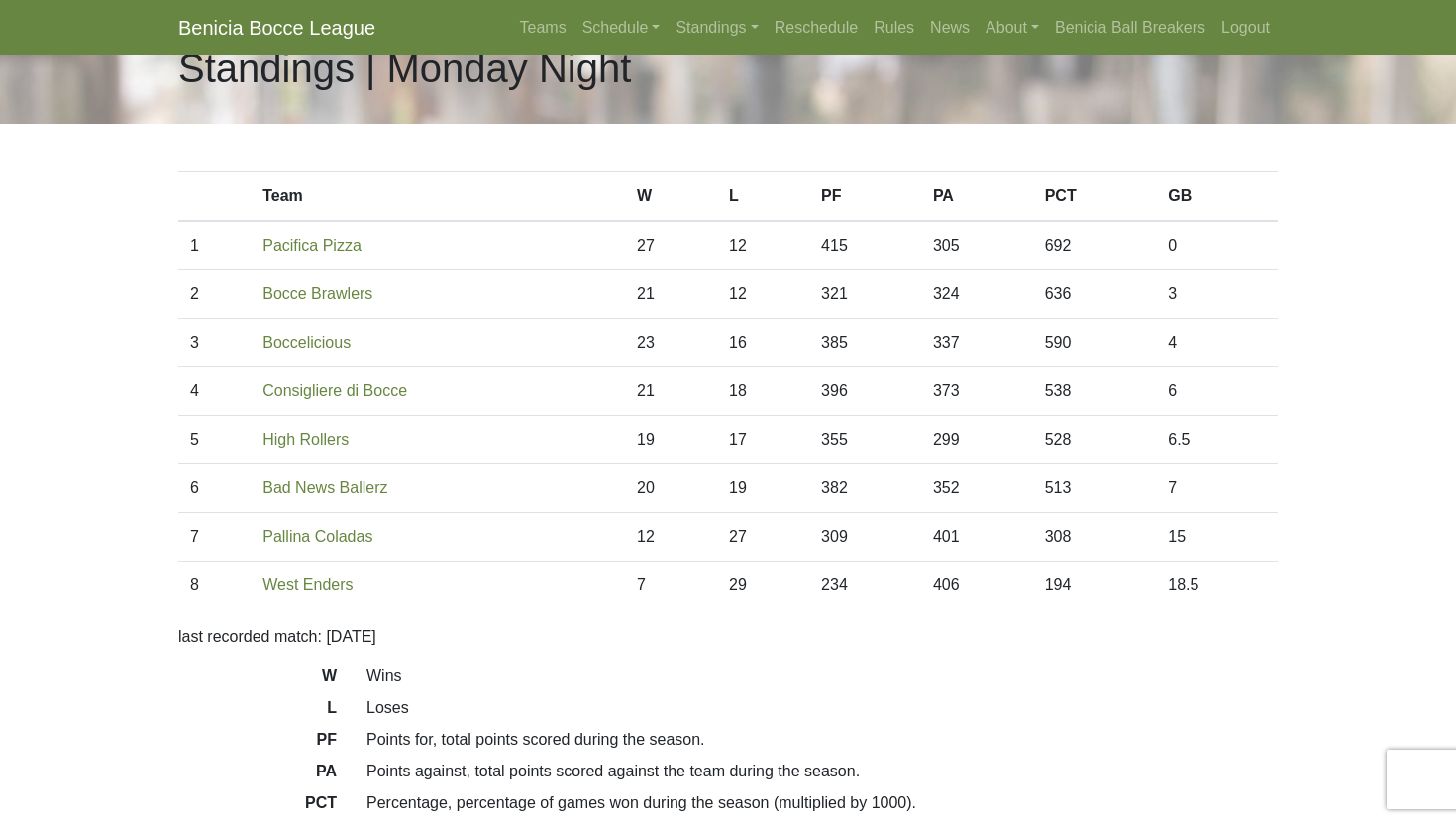 drag, startPoint x: 586, startPoint y: 540, endPoint x: 661, endPoint y: 607, distance: 100.56838 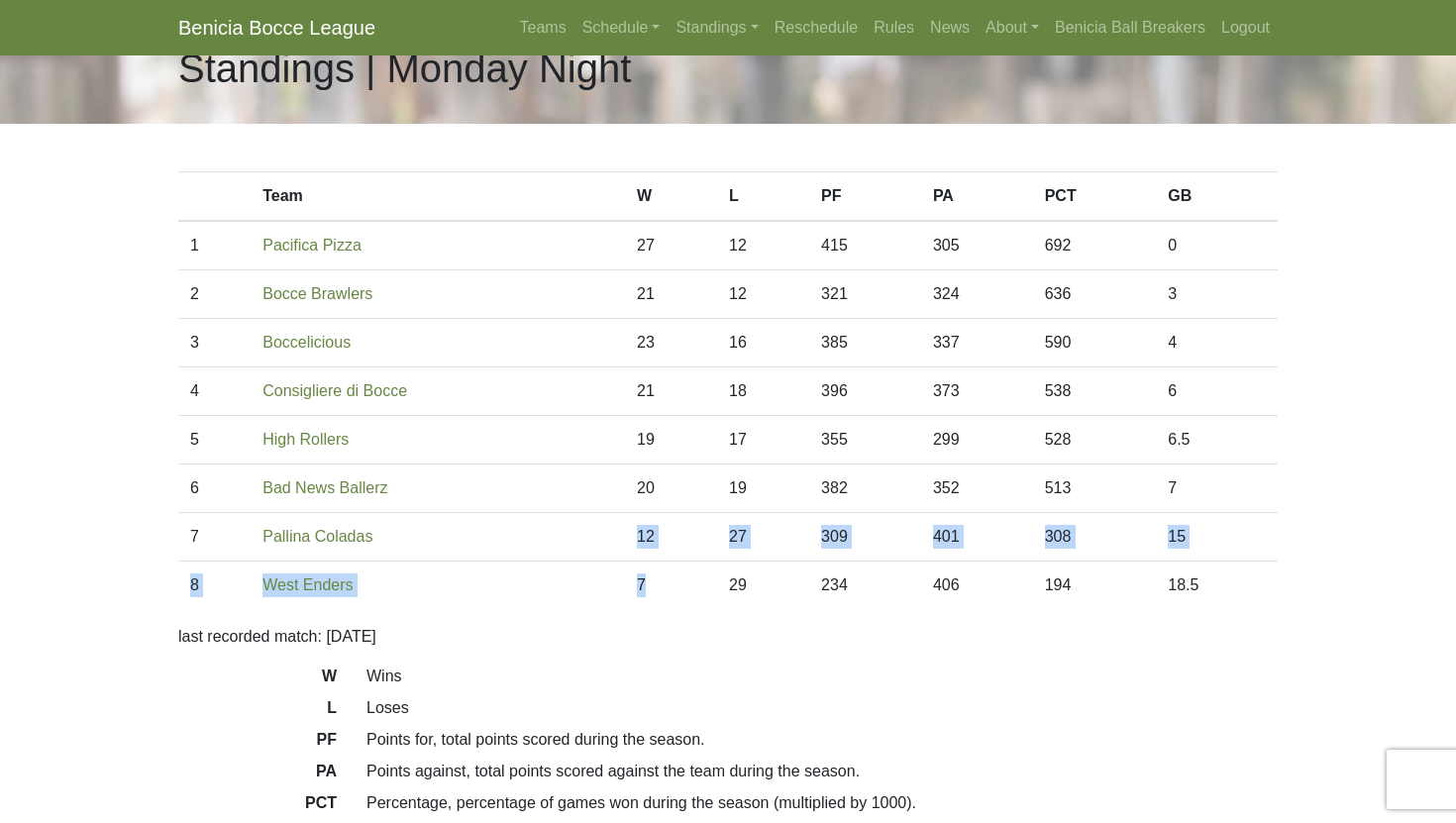 click on "7" at bounding box center [671, 585] 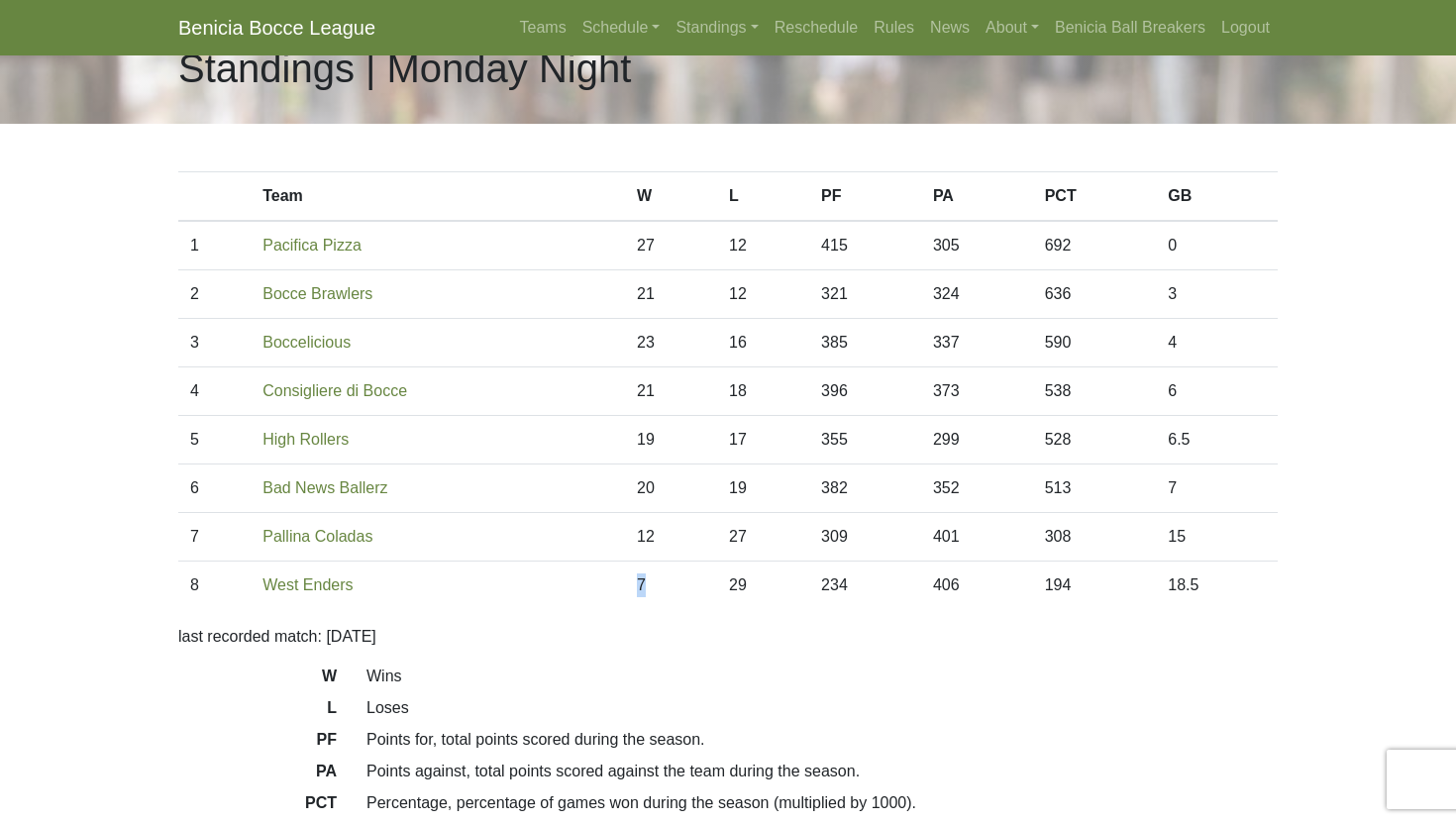 drag, startPoint x: 644, startPoint y: 585, endPoint x: 631, endPoint y: 585, distance: 13 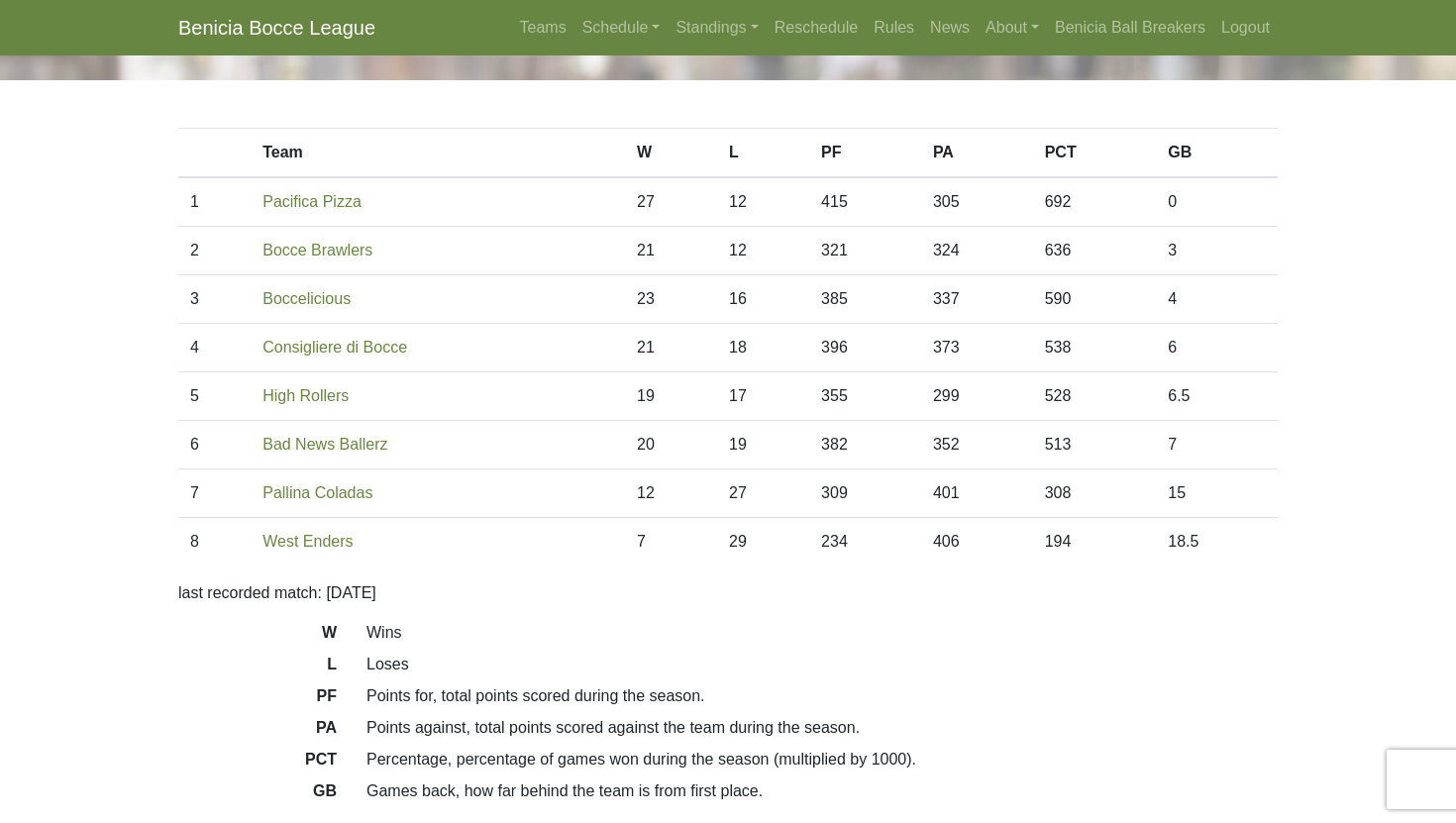 scroll, scrollTop: 94, scrollLeft: 0, axis: vertical 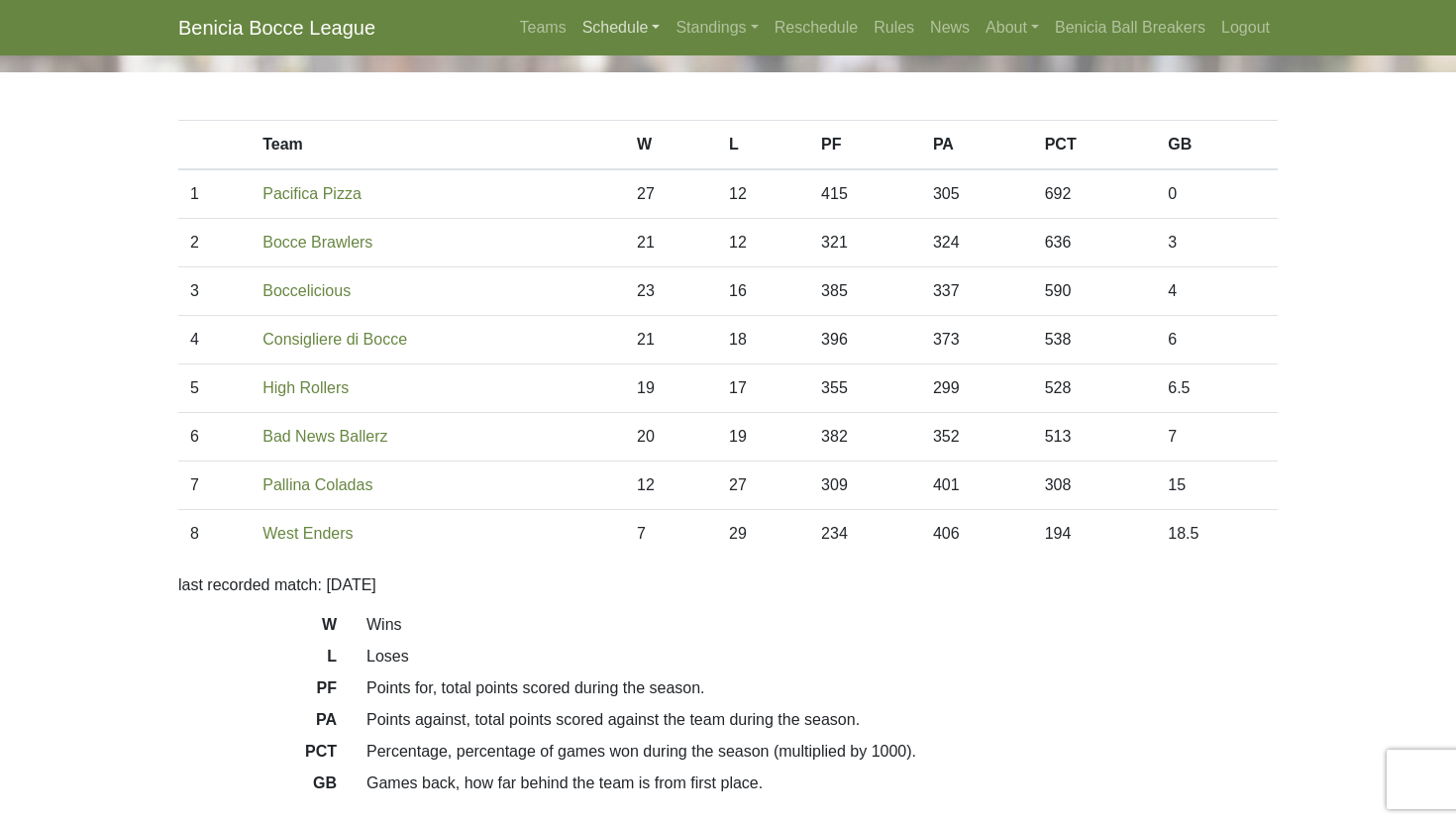 click on "Schedule" at bounding box center [621, 28] 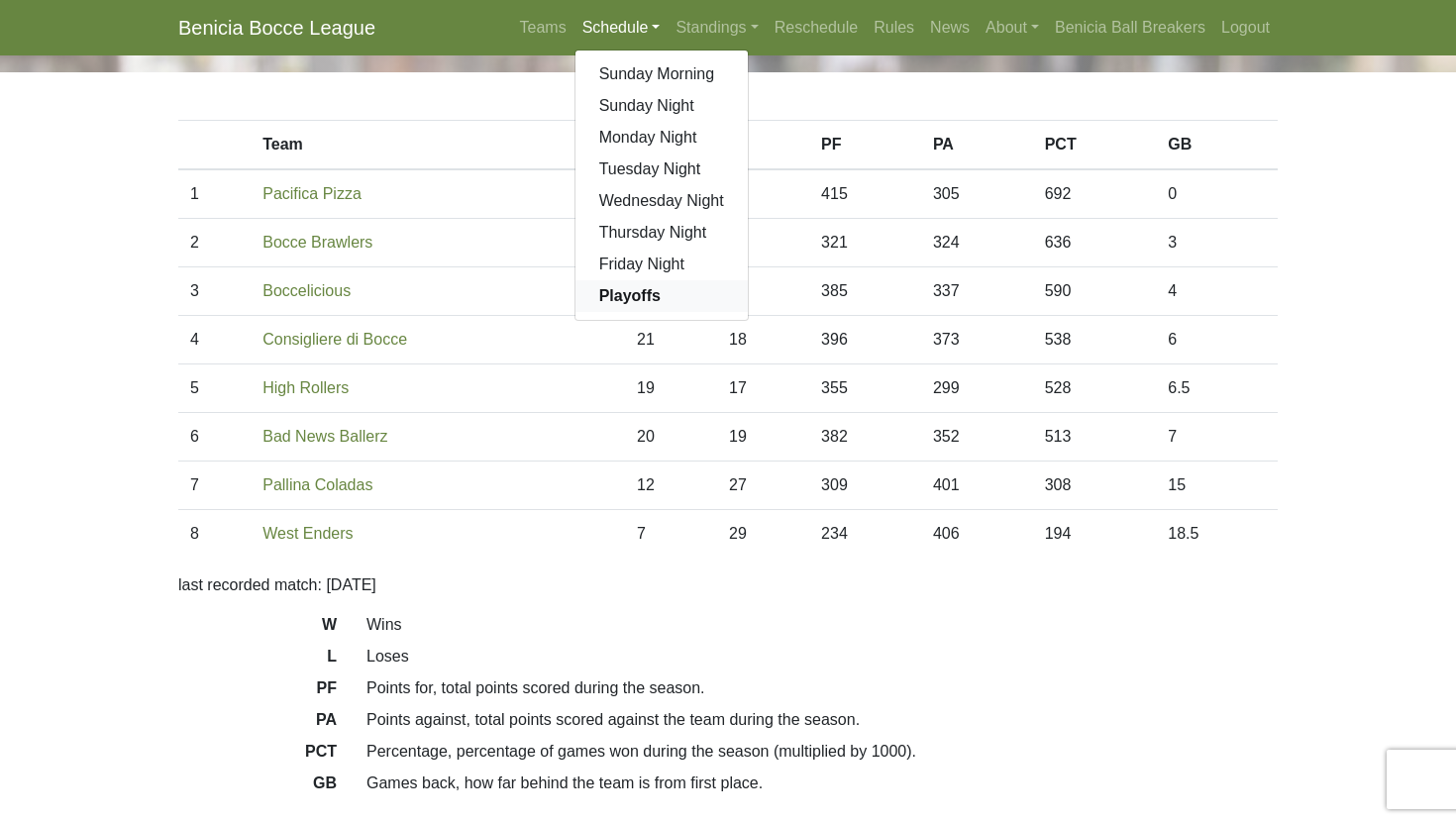 click on "Playoffs" at bounding box center [630, 295] 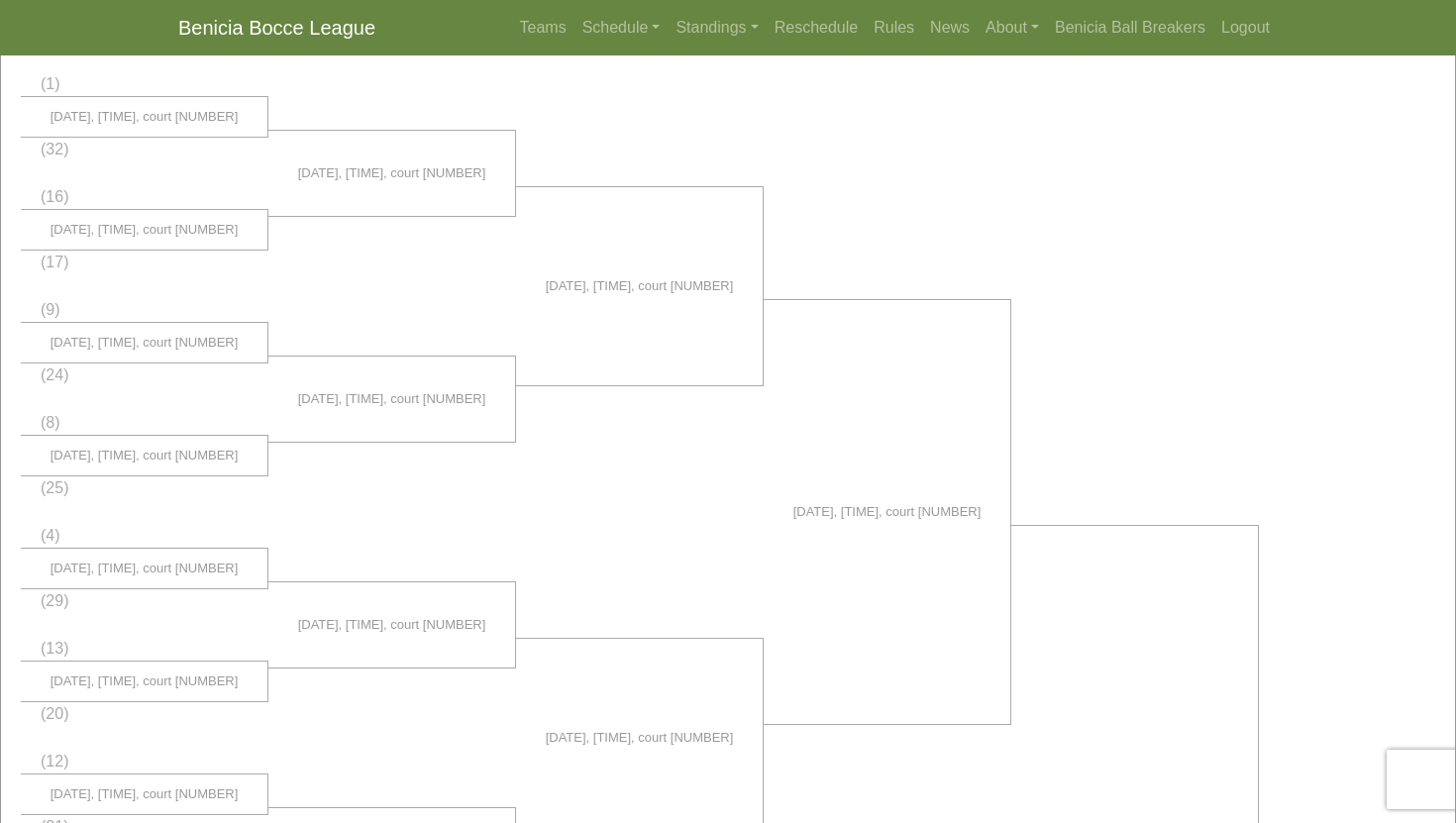 scroll, scrollTop: 0, scrollLeft: 0, axis: both 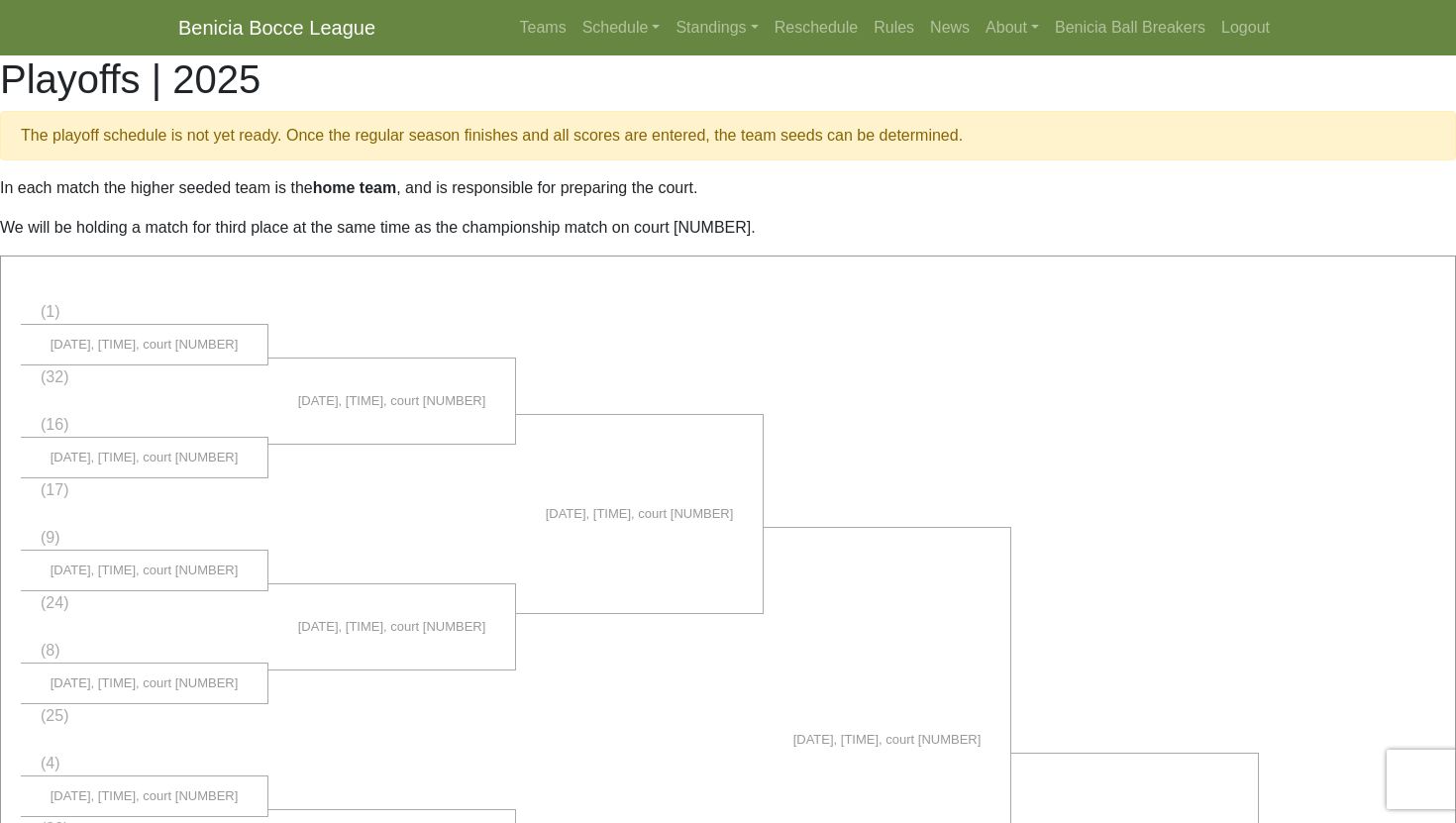 click on "We will be holding a match for third place at the same time as the championship match on court [NUMBER]." at bounding box center [728, 228] 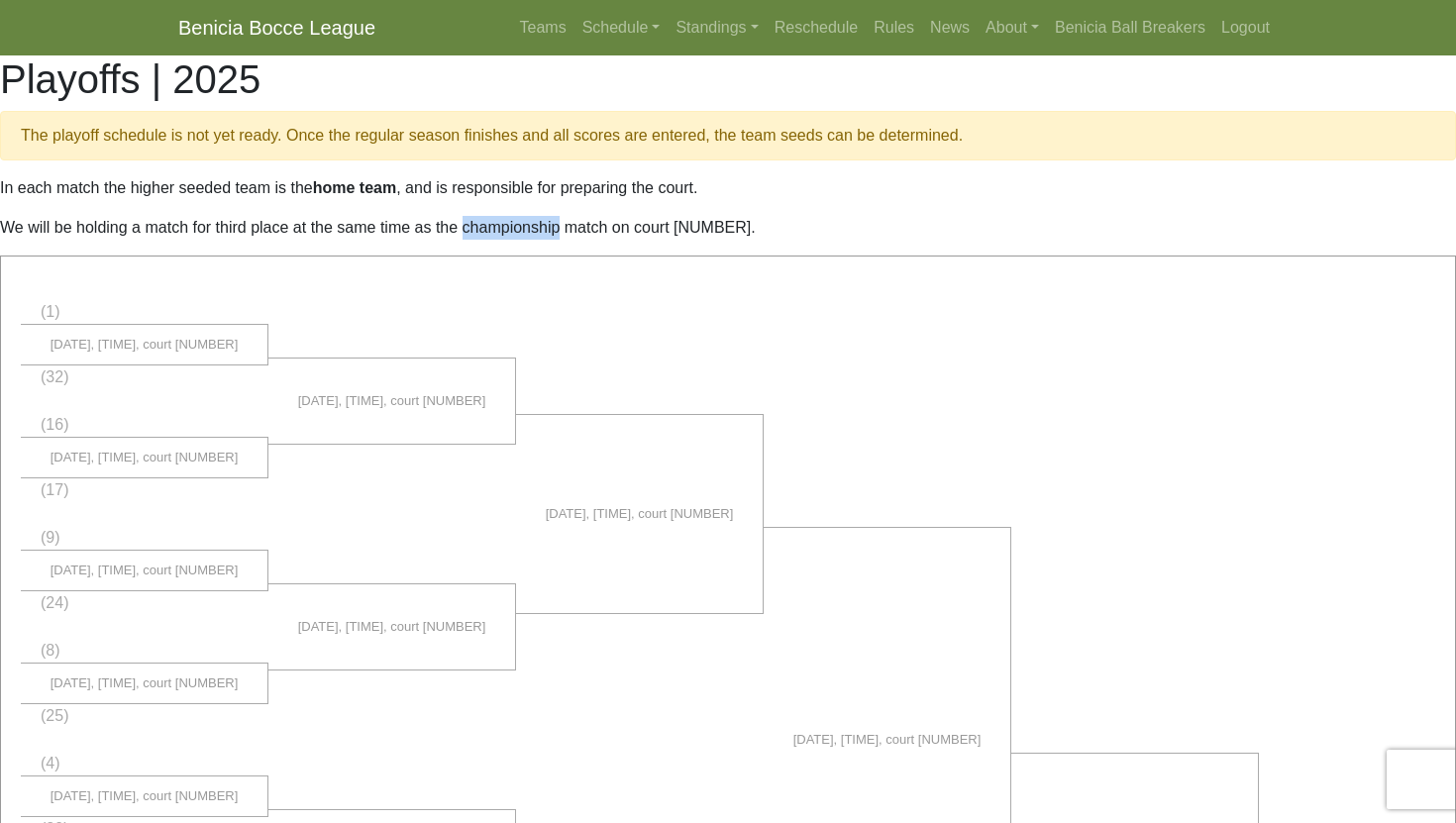 click on "We will be holding a match for third place at the same time as the championship match on court 1." at bounding box center (728, 228) 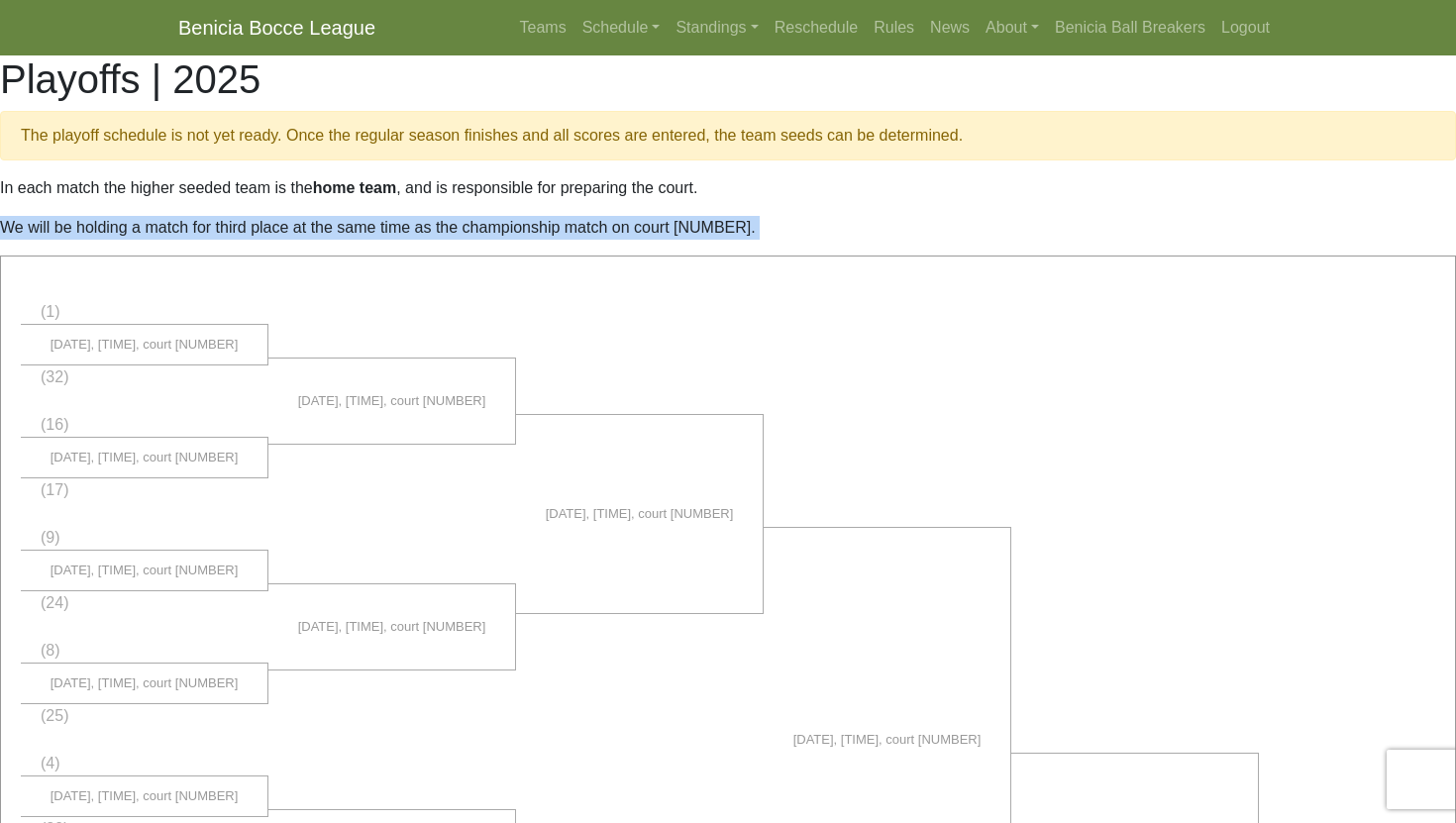 click on "We will be holding a match for third place at the same time as the championship match on court 1." at bounding box center (728, 228) 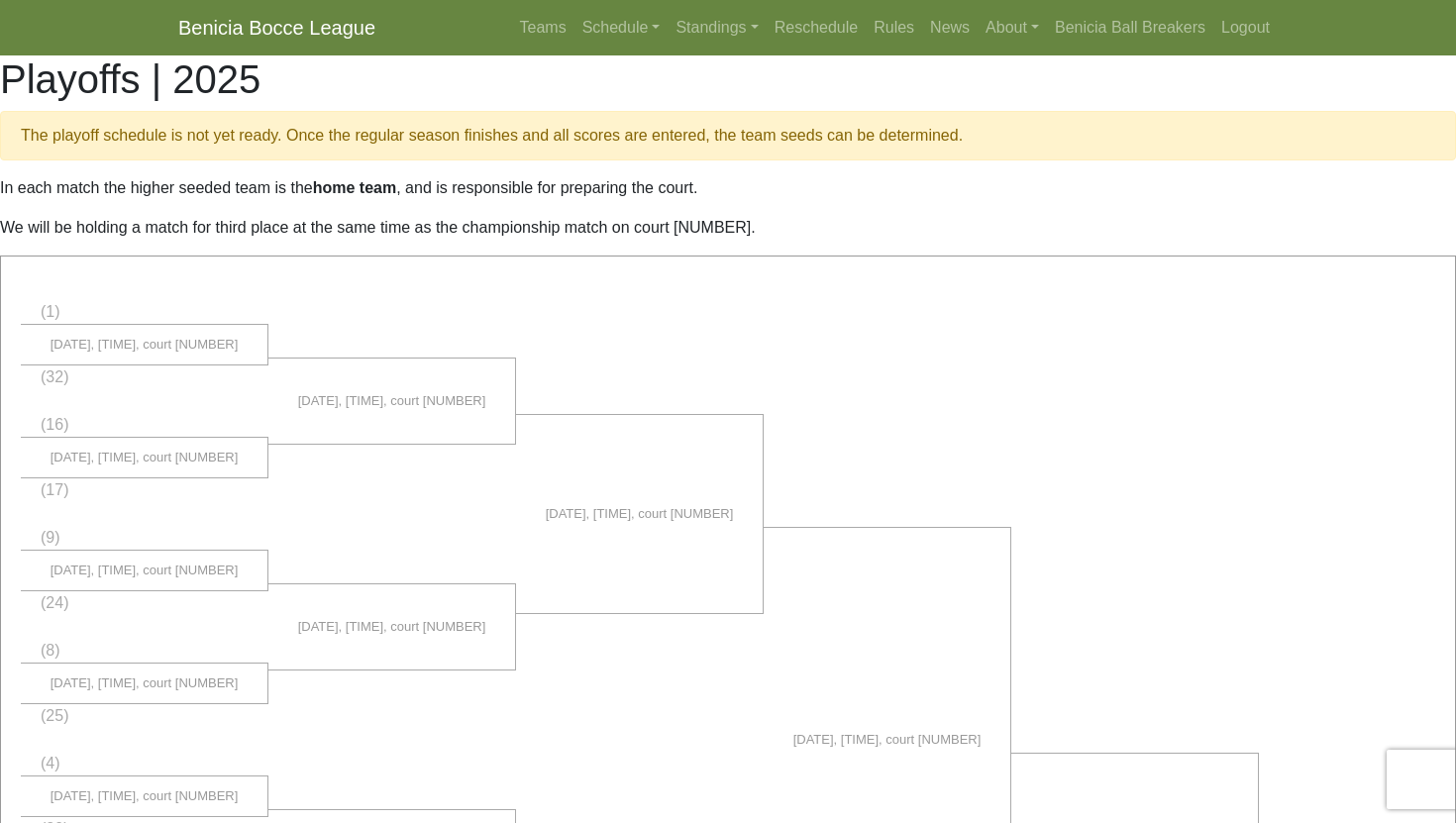 click on "We will be holding a match for third place at the same time as the championship match on court 1." at bounding box center (728, 228) 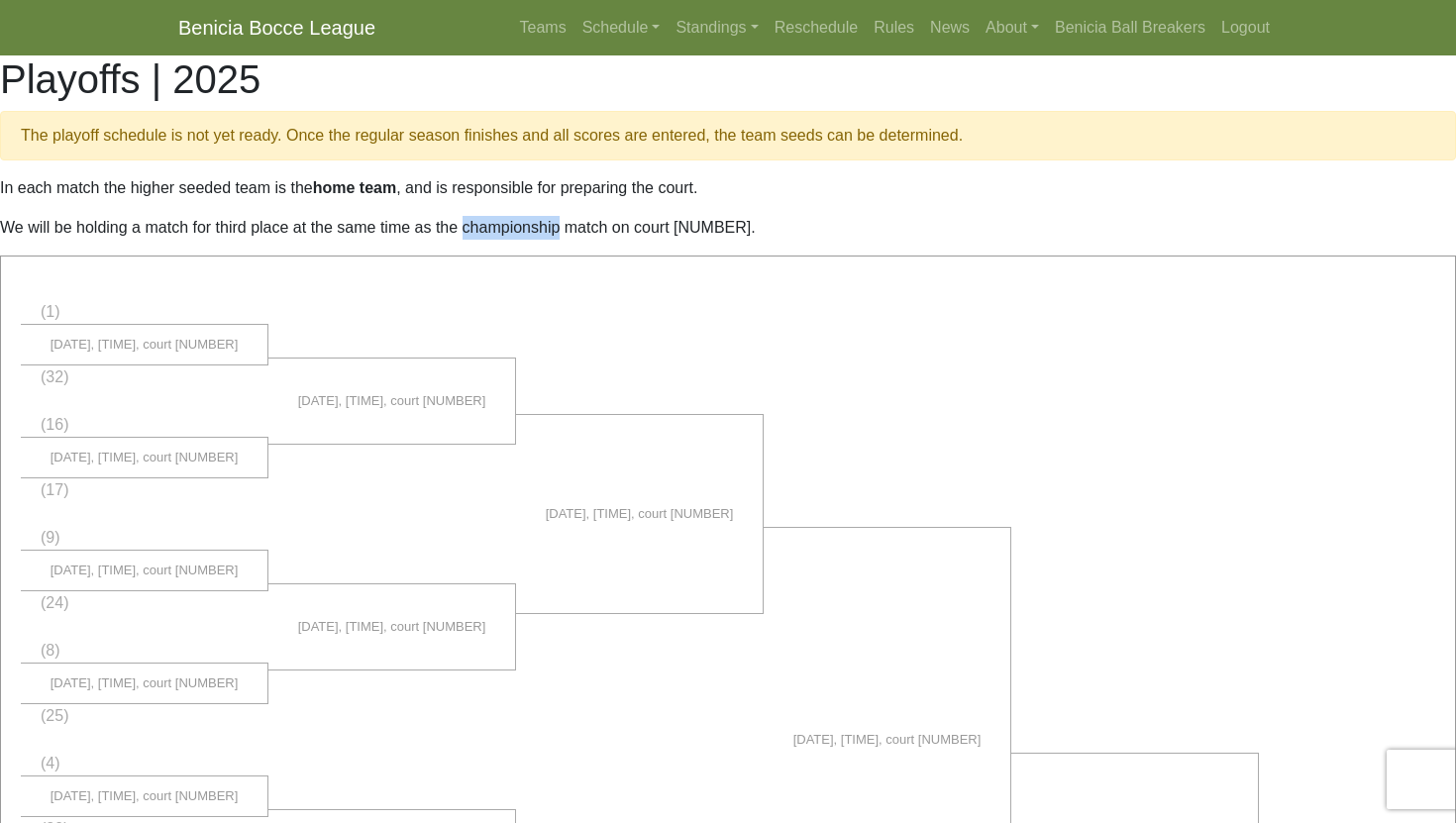 click on "We will be holding a match for third place at the same time as the championship match on court 1." at bounding box center (728, 228) 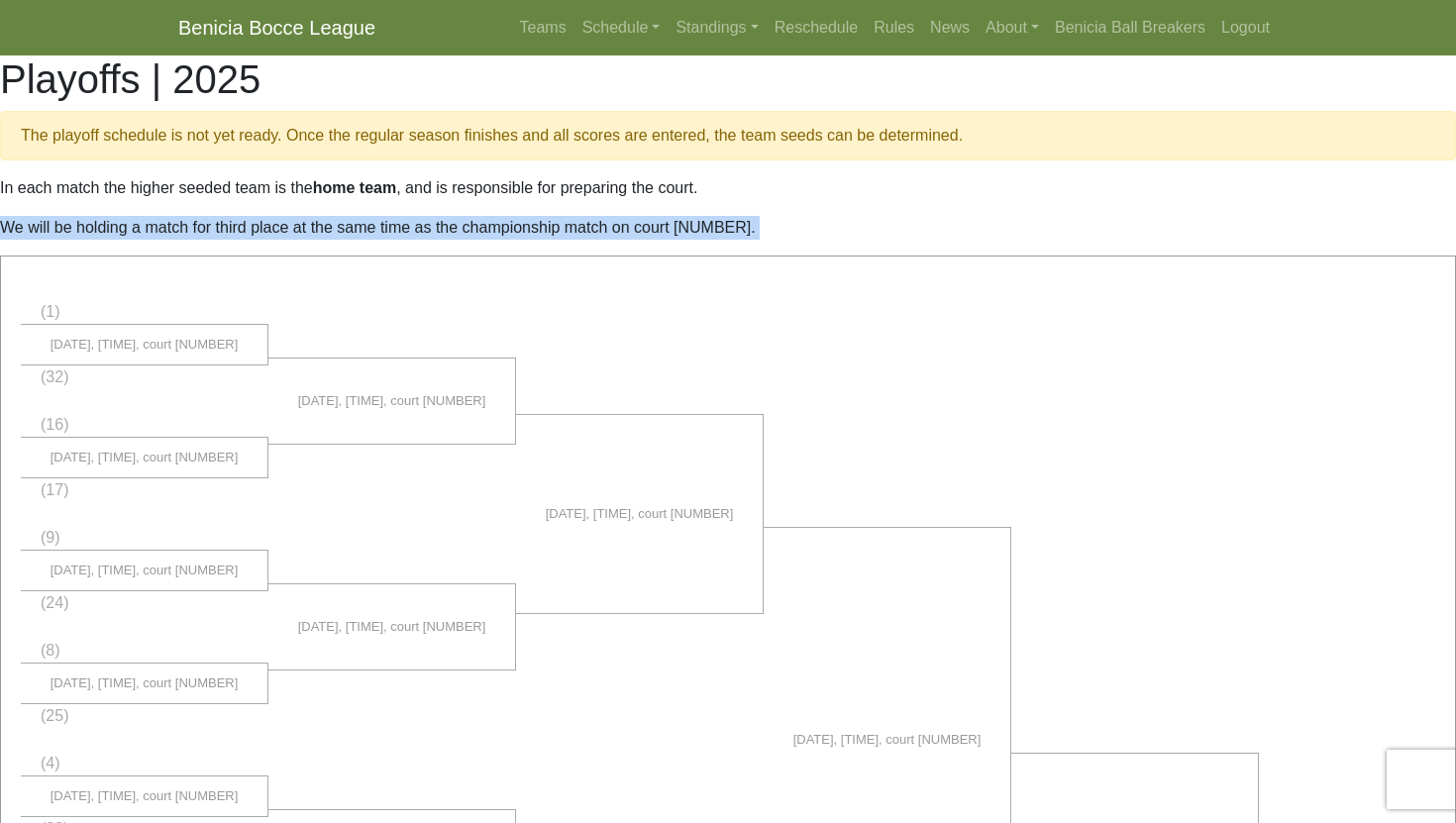 click on "We will be holding a match for third place at the same time as the championship match on court 1." at bounding box center [728, 228] 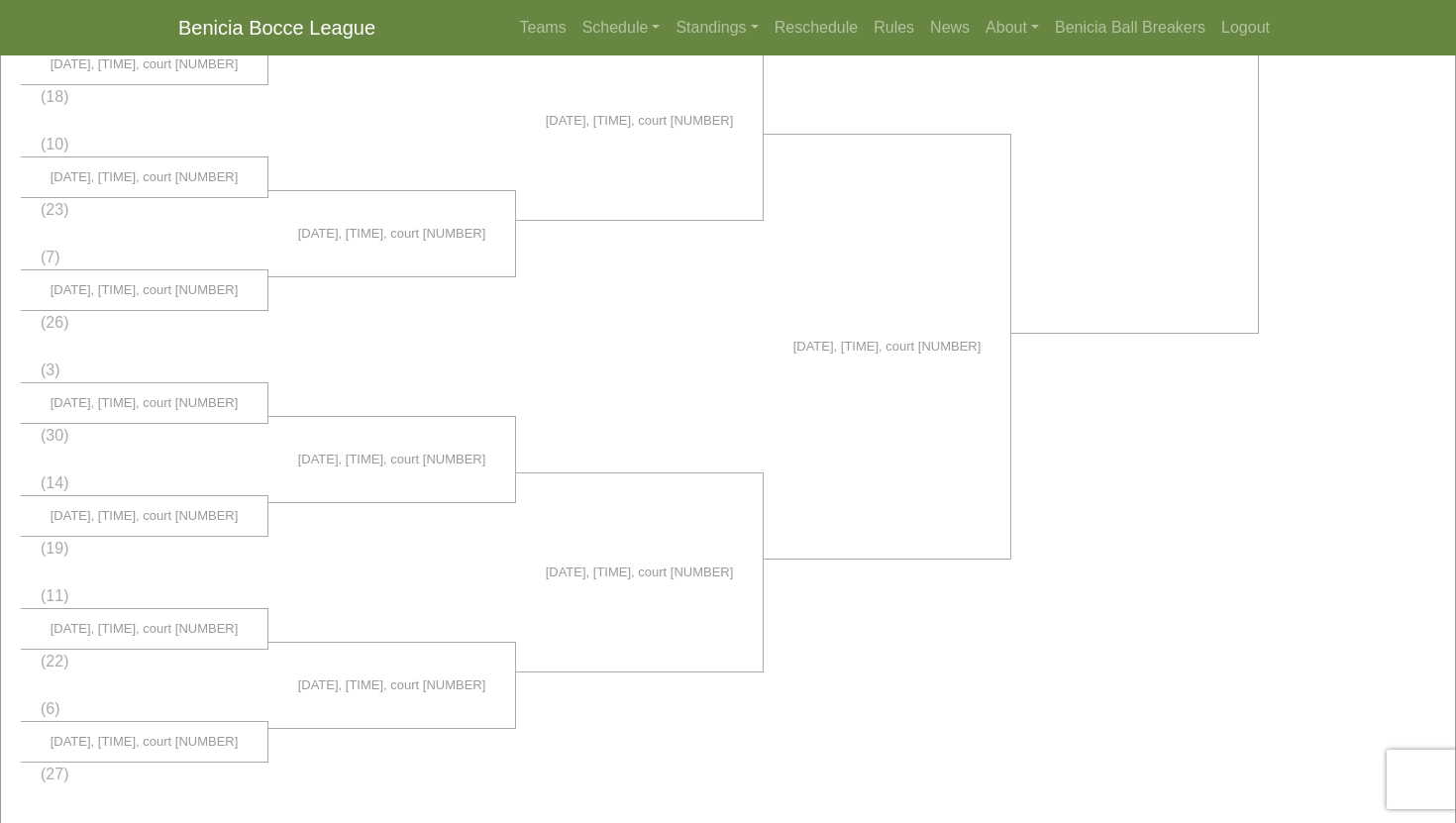 scroll, scrollTop: 1387, scrollLeft: 0, axis: vertical 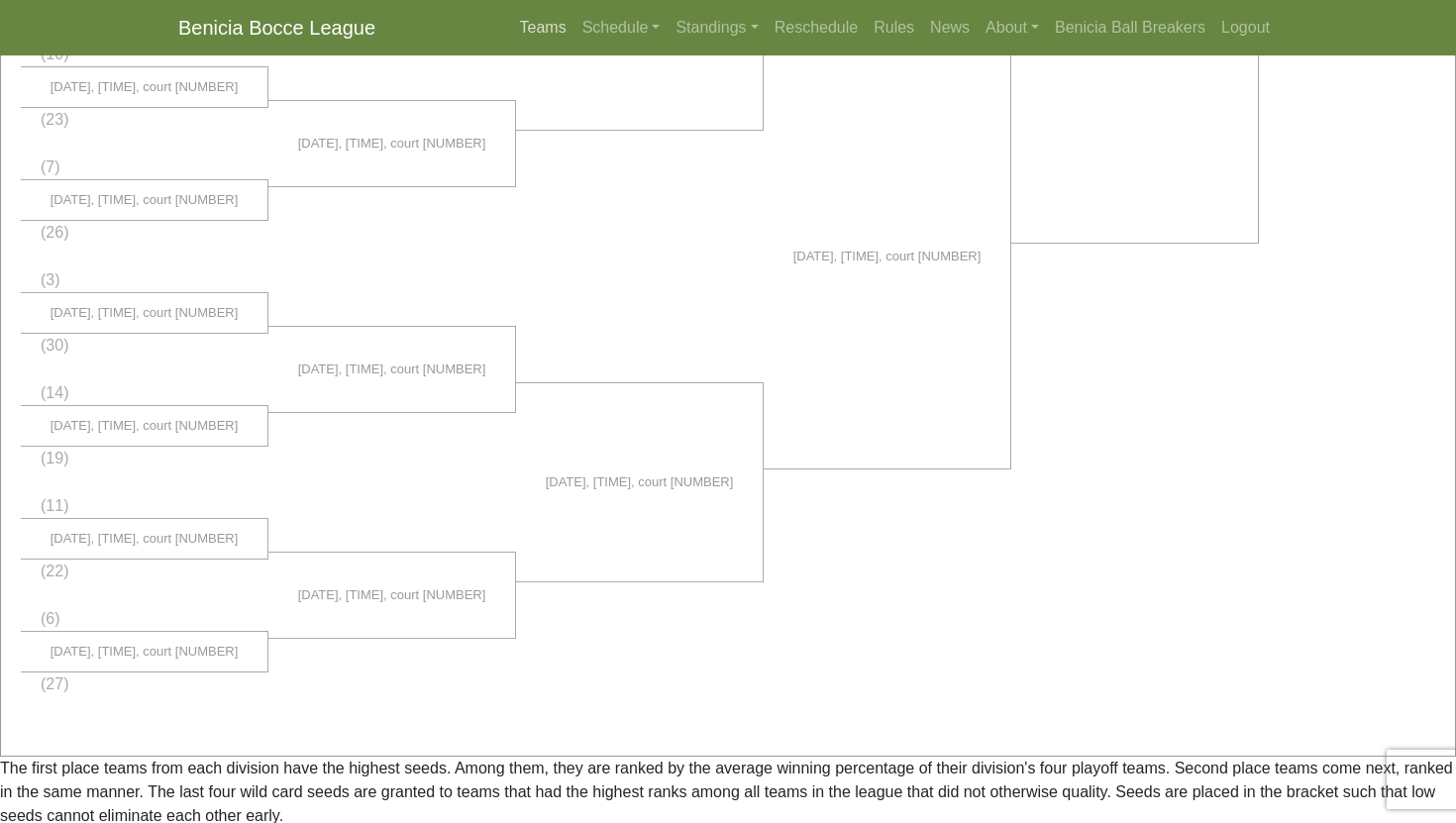 click on "Teams" at bounding box center [543, 28] 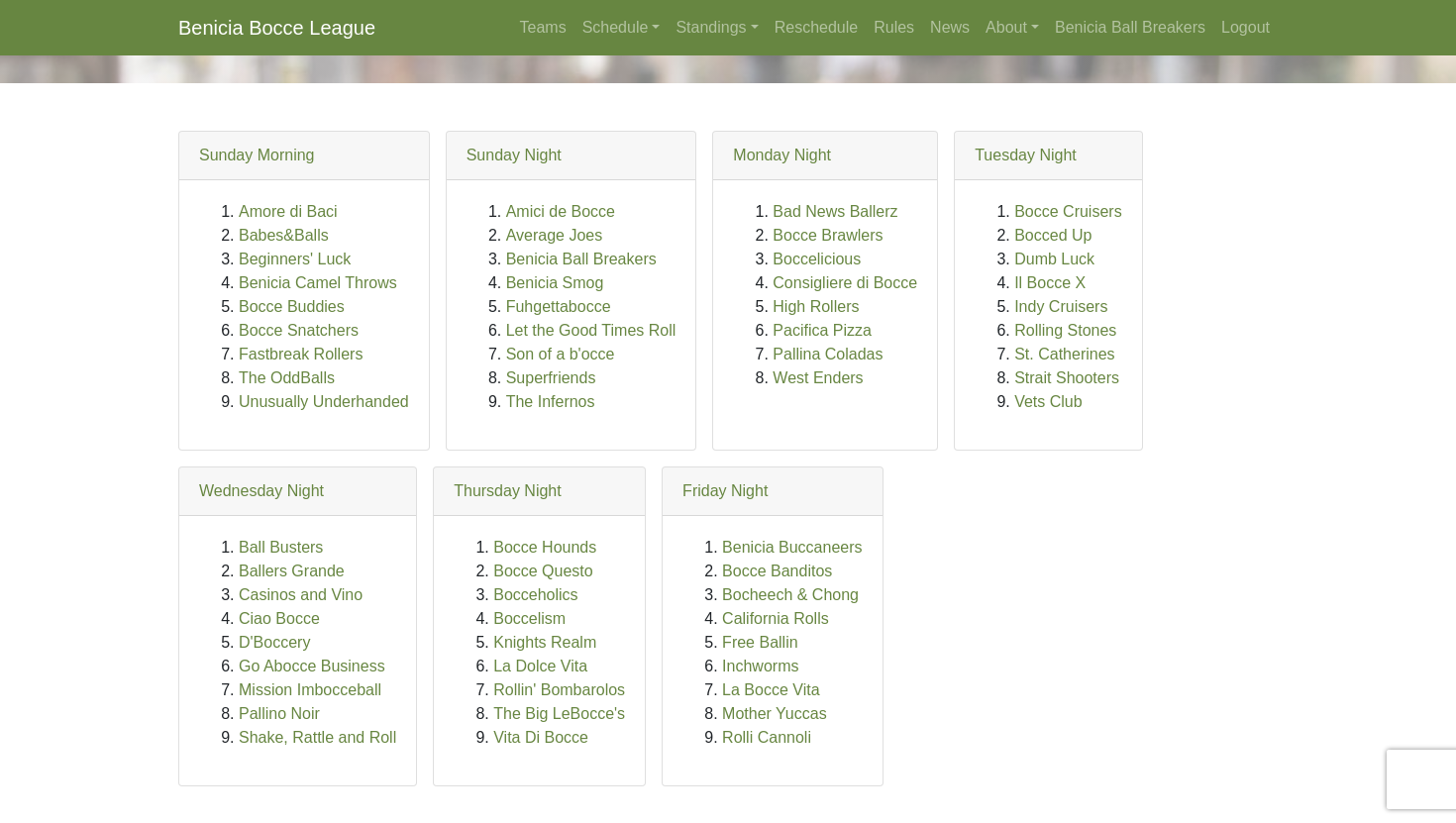 scroll, scrollTop: 0, scrollLeft: 0, axis: both 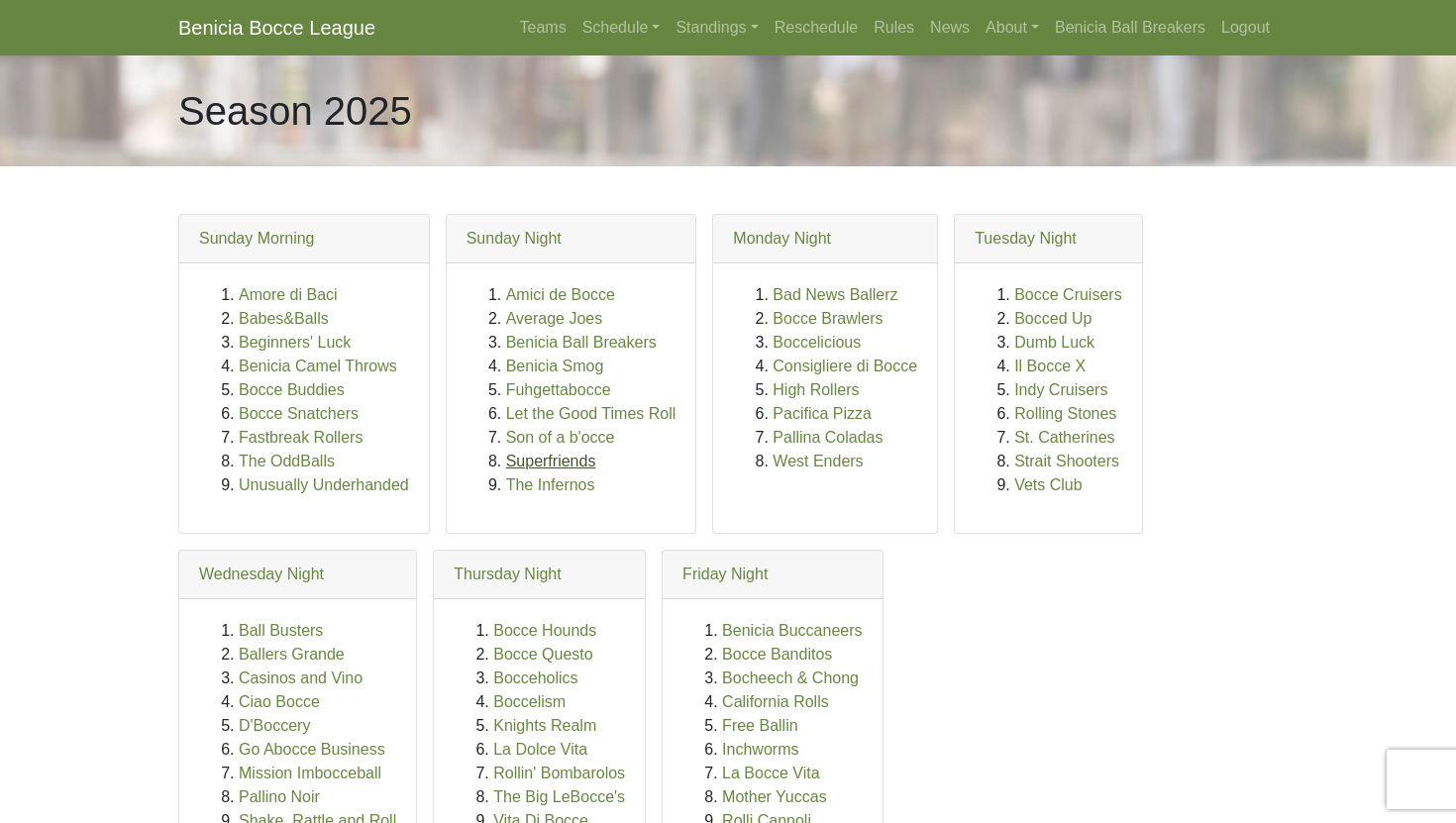 click on "Superfriends" at bounding box center [551, 461] 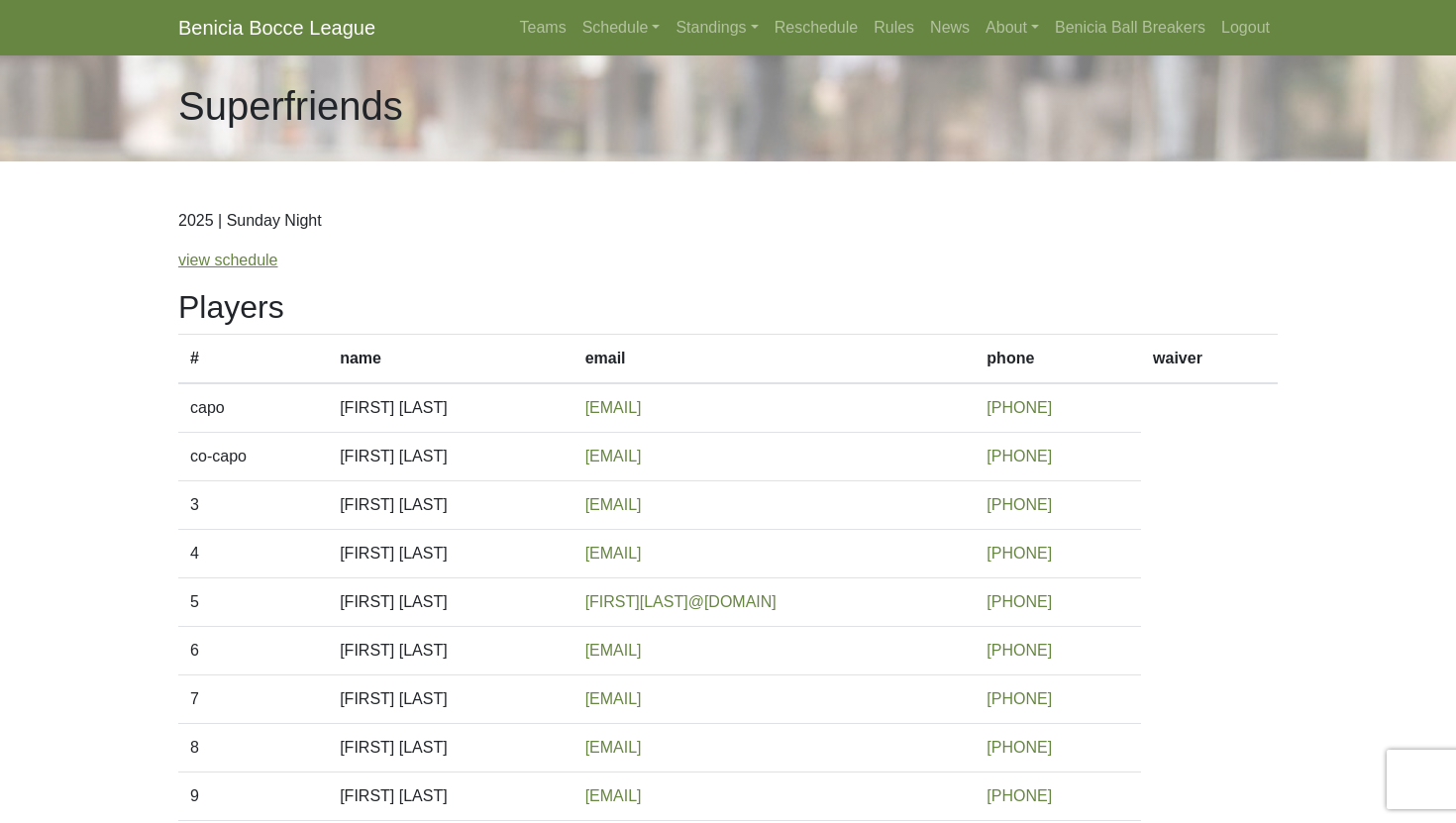 scroll, scrollTop: 0, scrollLeft: 0, axis: both 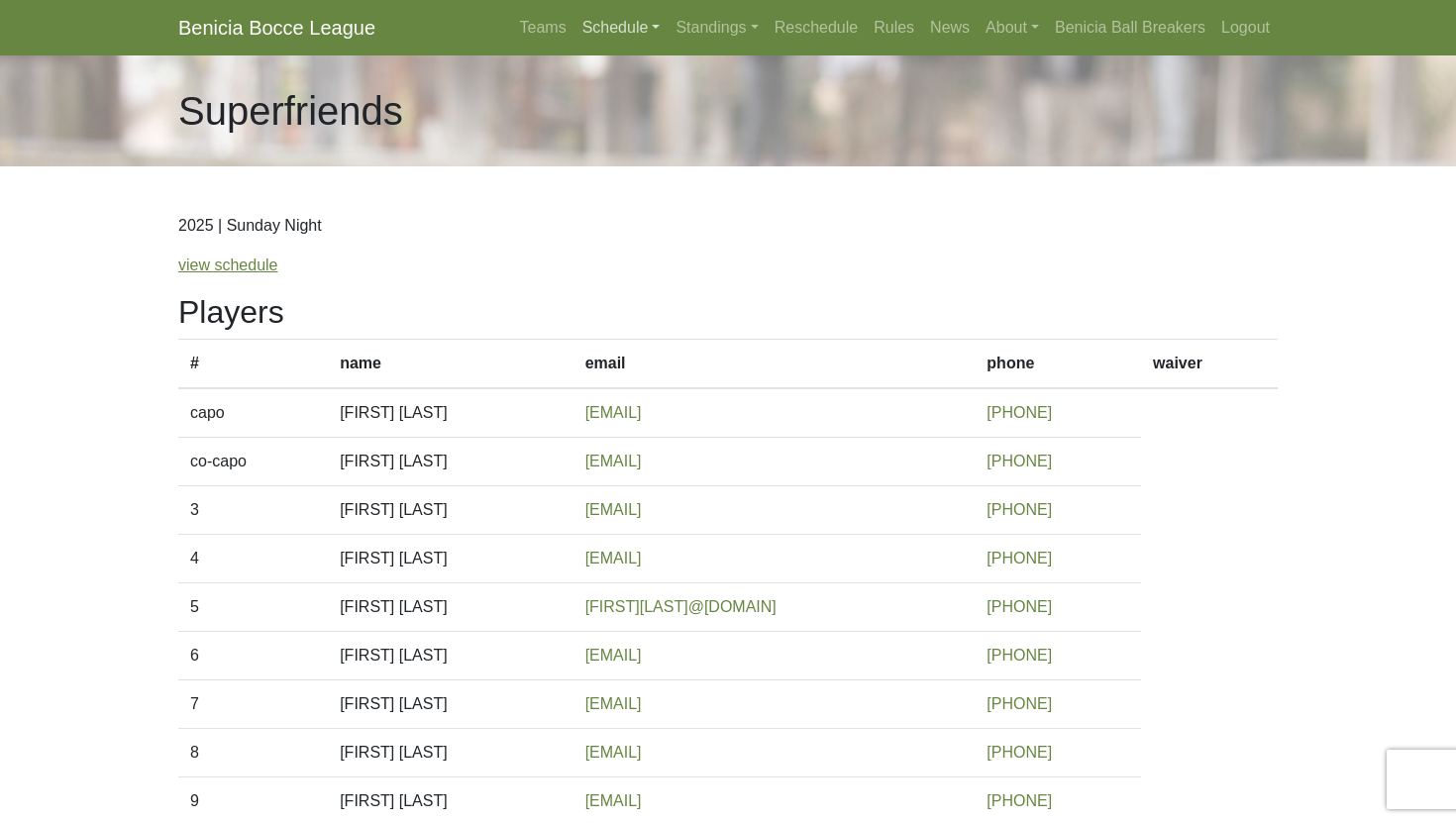 click on "Schedule" at bounding box center [621, 28] 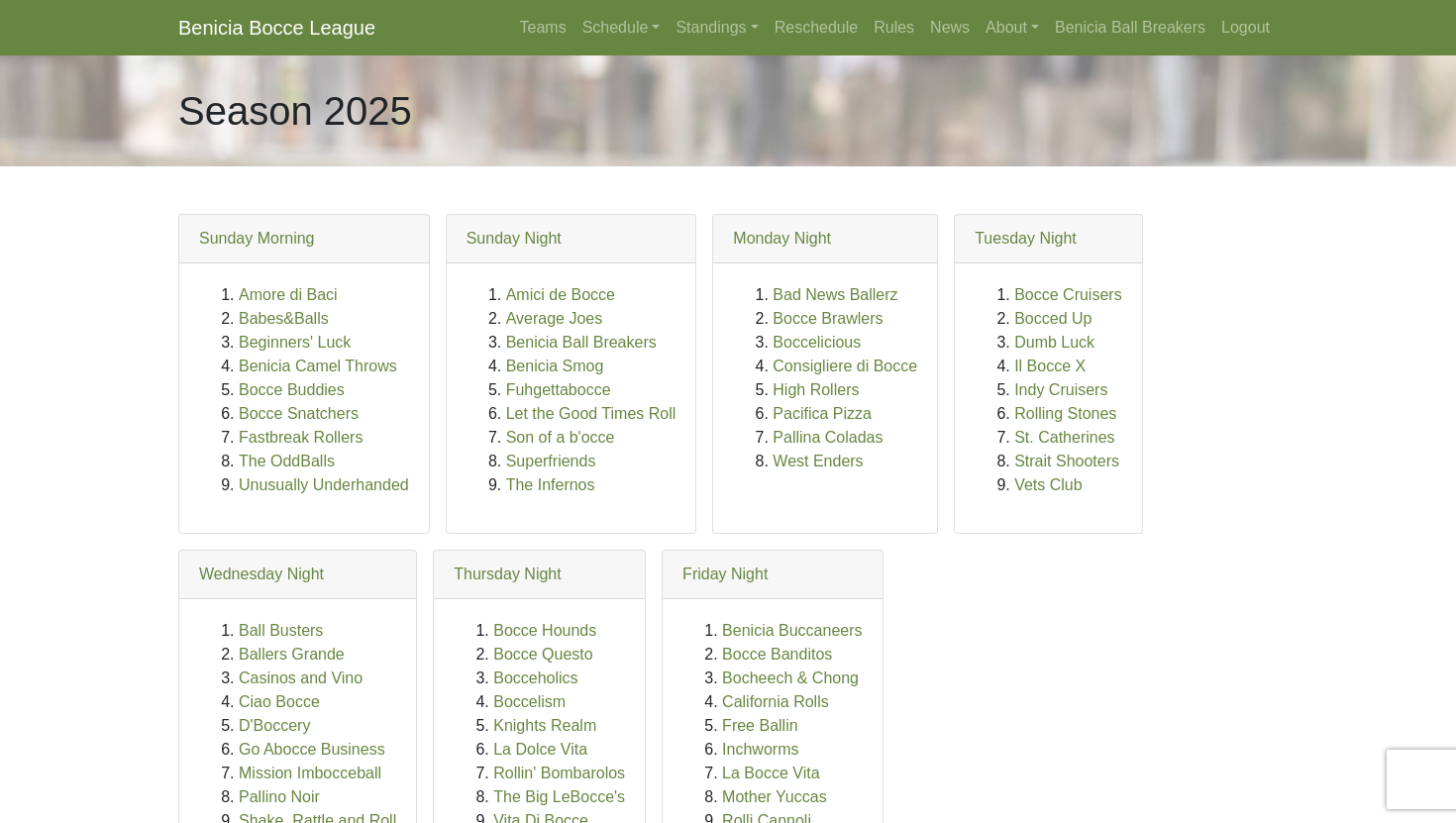 scroll, scrollTop: 0, scrollLeft: 0, axis: both 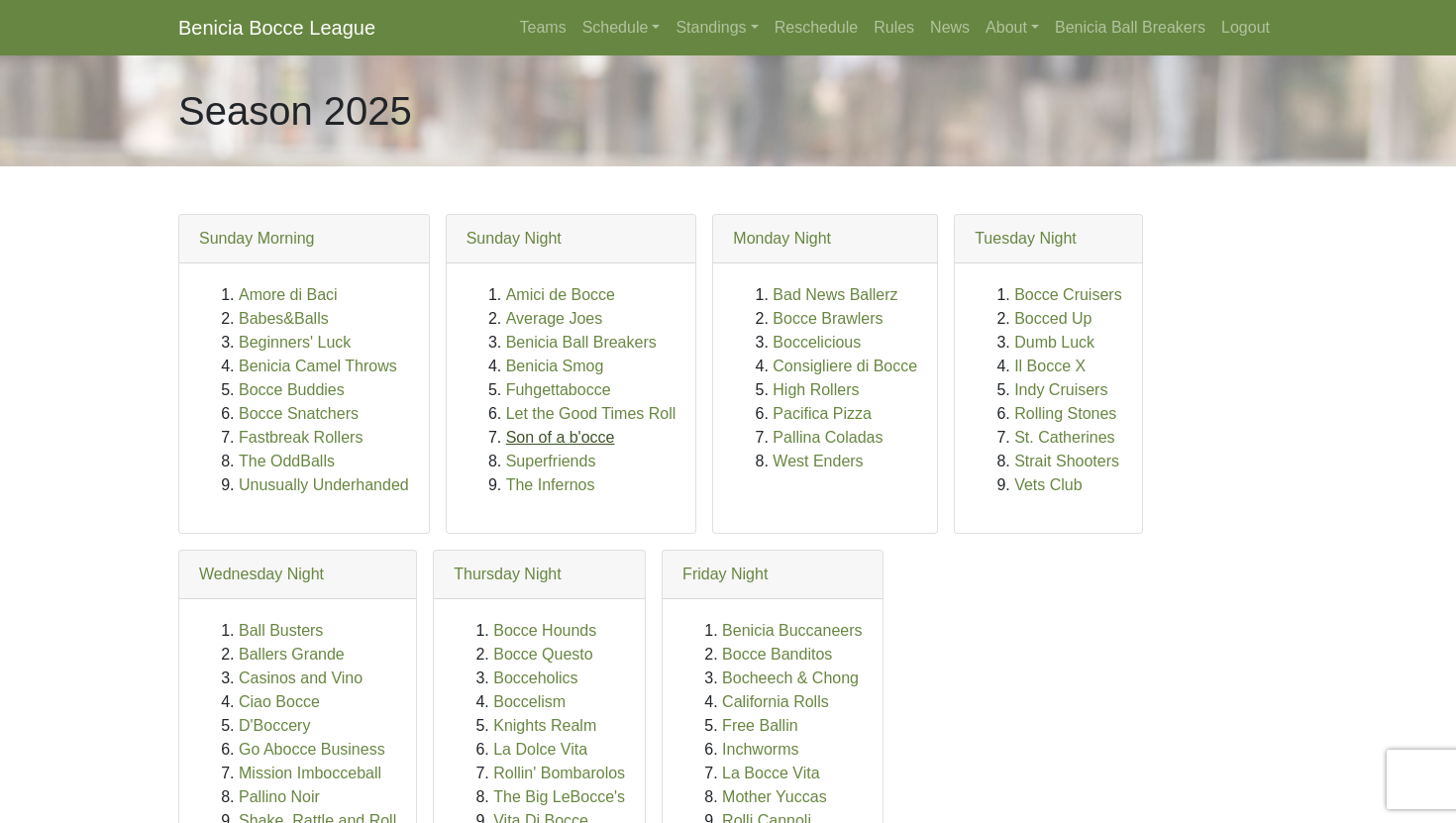 click on "Son of a b'occe" at bounding box center (561, 437) 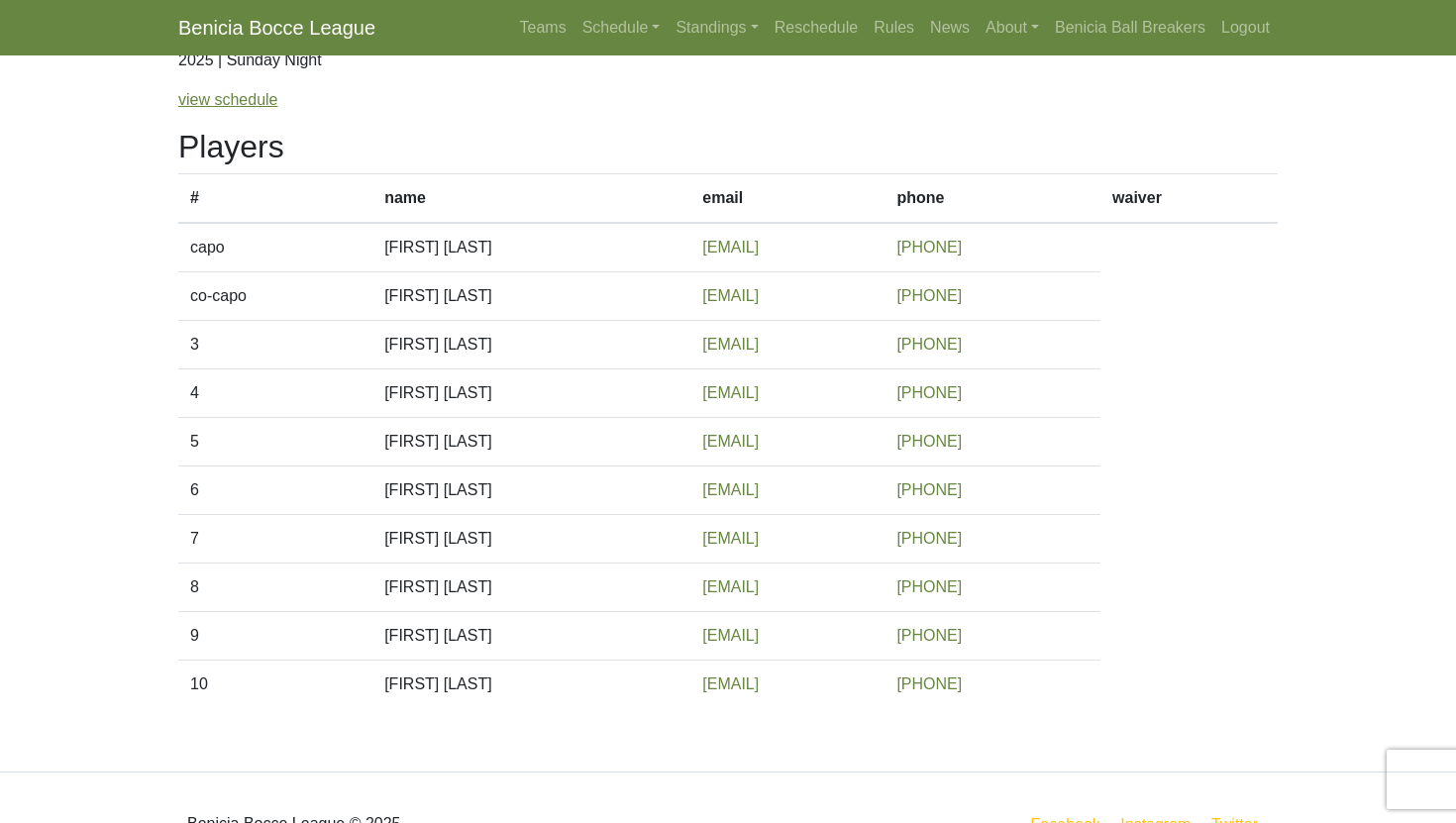 scroll, scrollTop: 218, scrollLeft: 0, axis: vertical 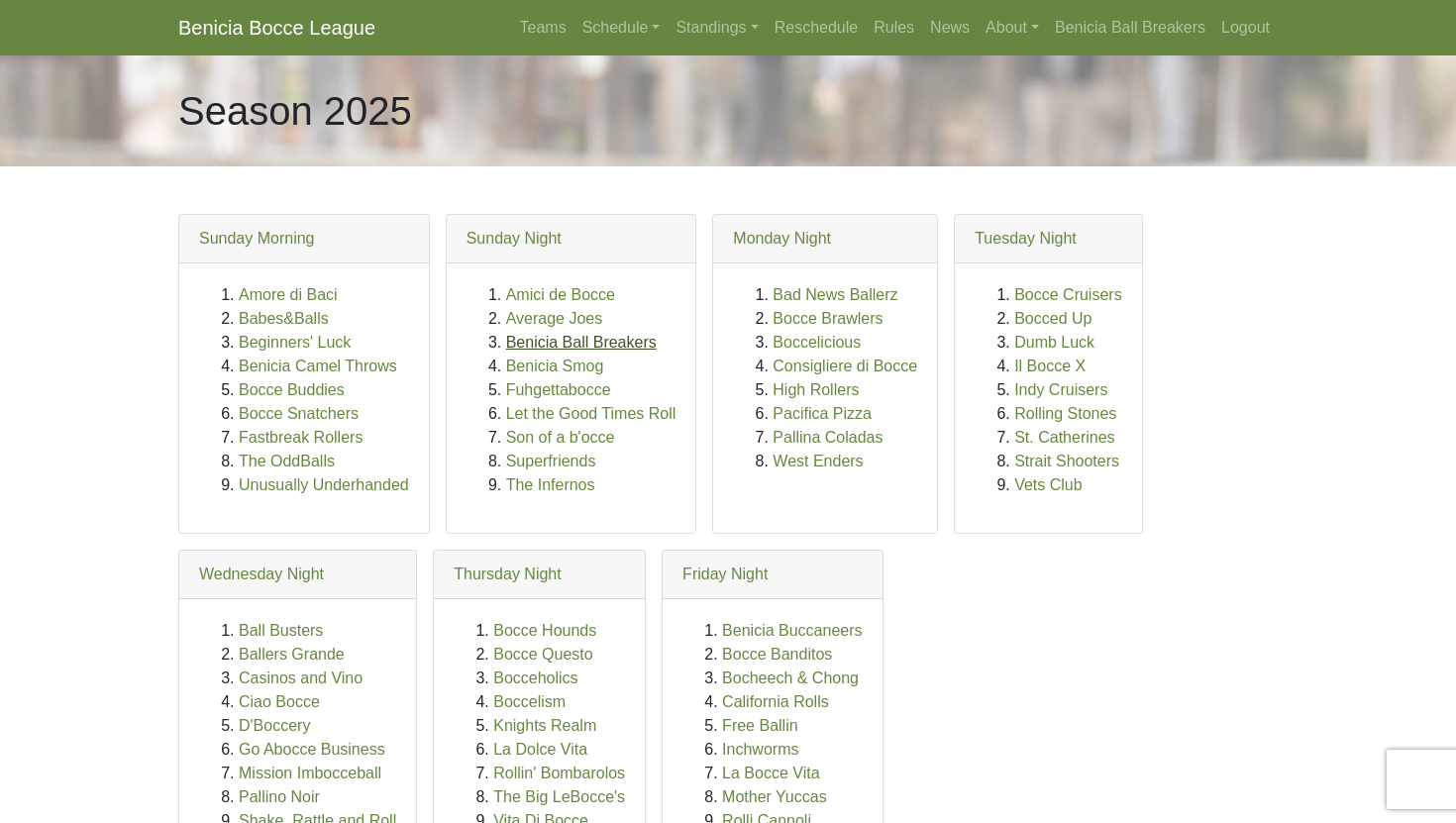 click on "Benicia Ball Breakers" at bounding box center [581, 342] 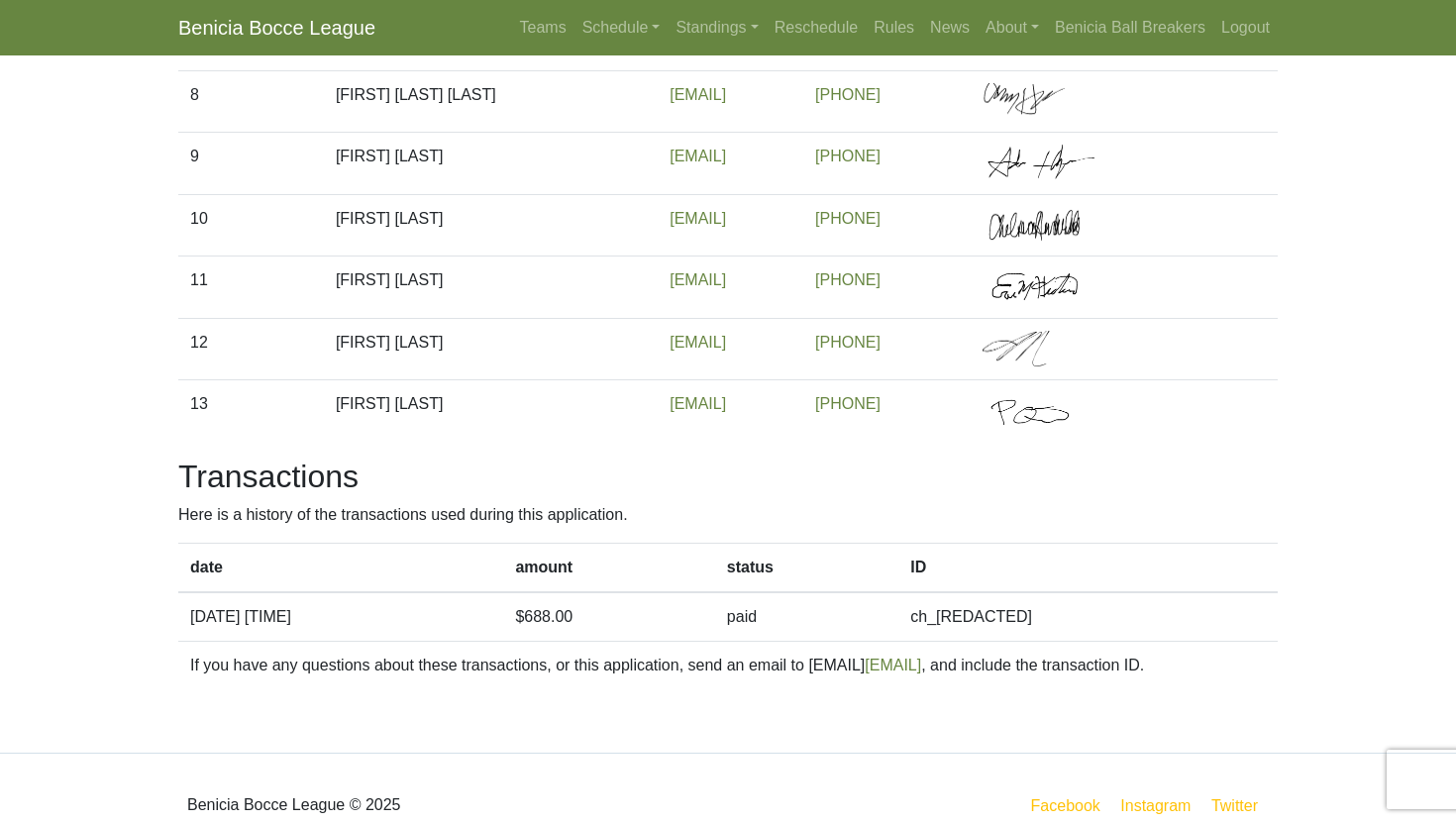 scroll, scrollTop: 726, scrollLeft: 0, axis: vertical 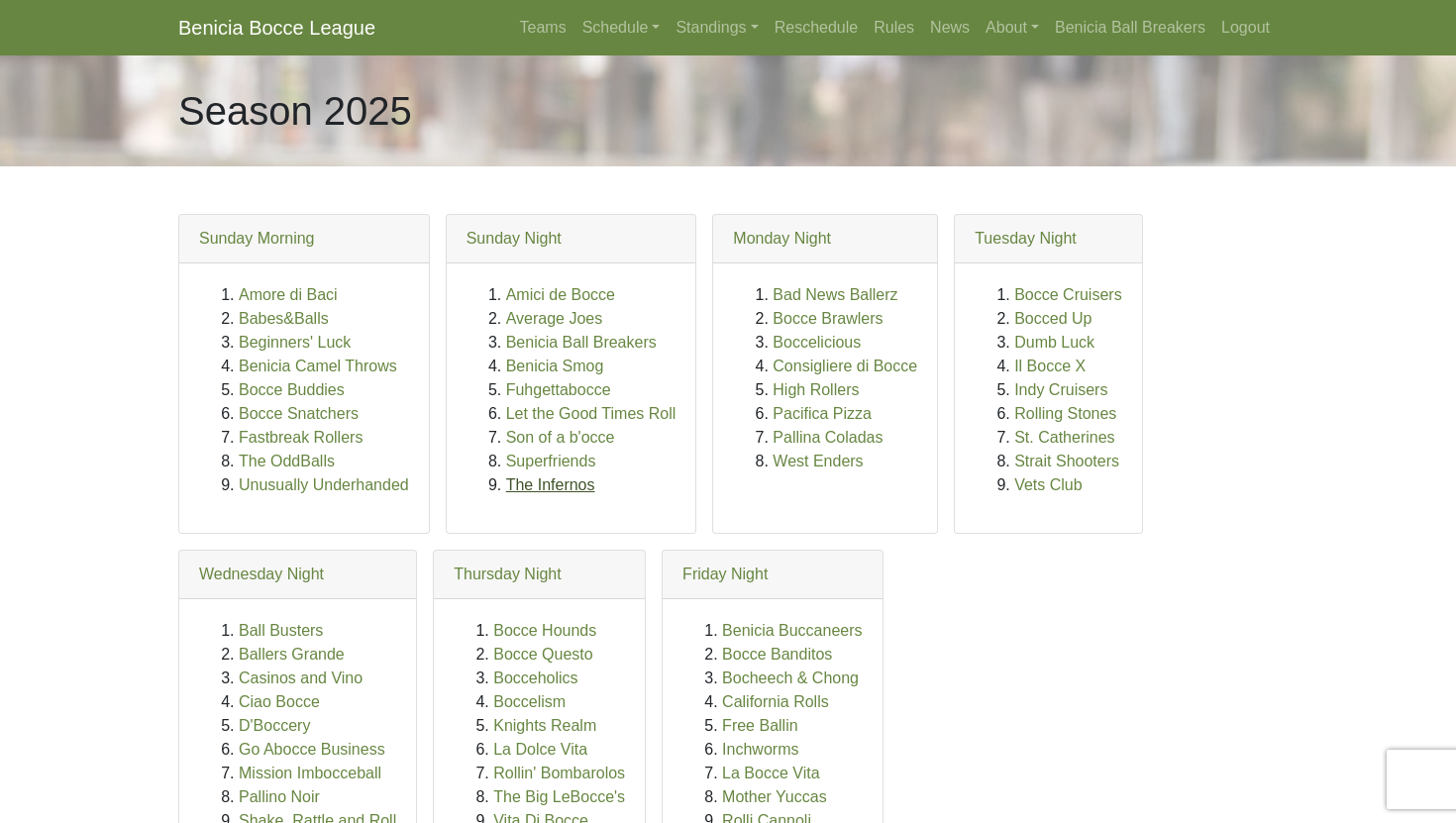 click on "The Infernos" at bounding box center (551, 484) 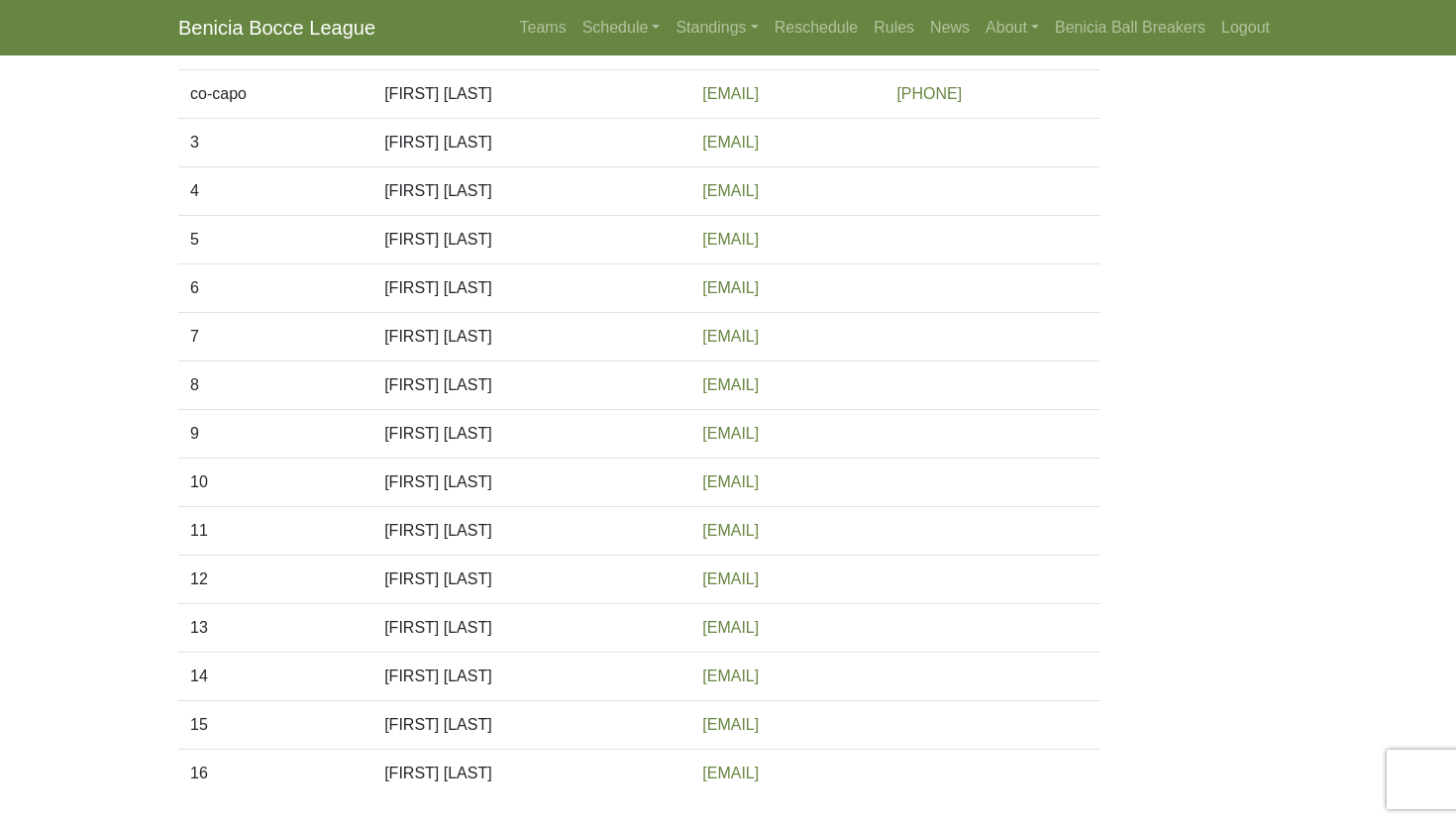 scroll, scrollTop: 509, scrollLeft: 0, axis: vertical 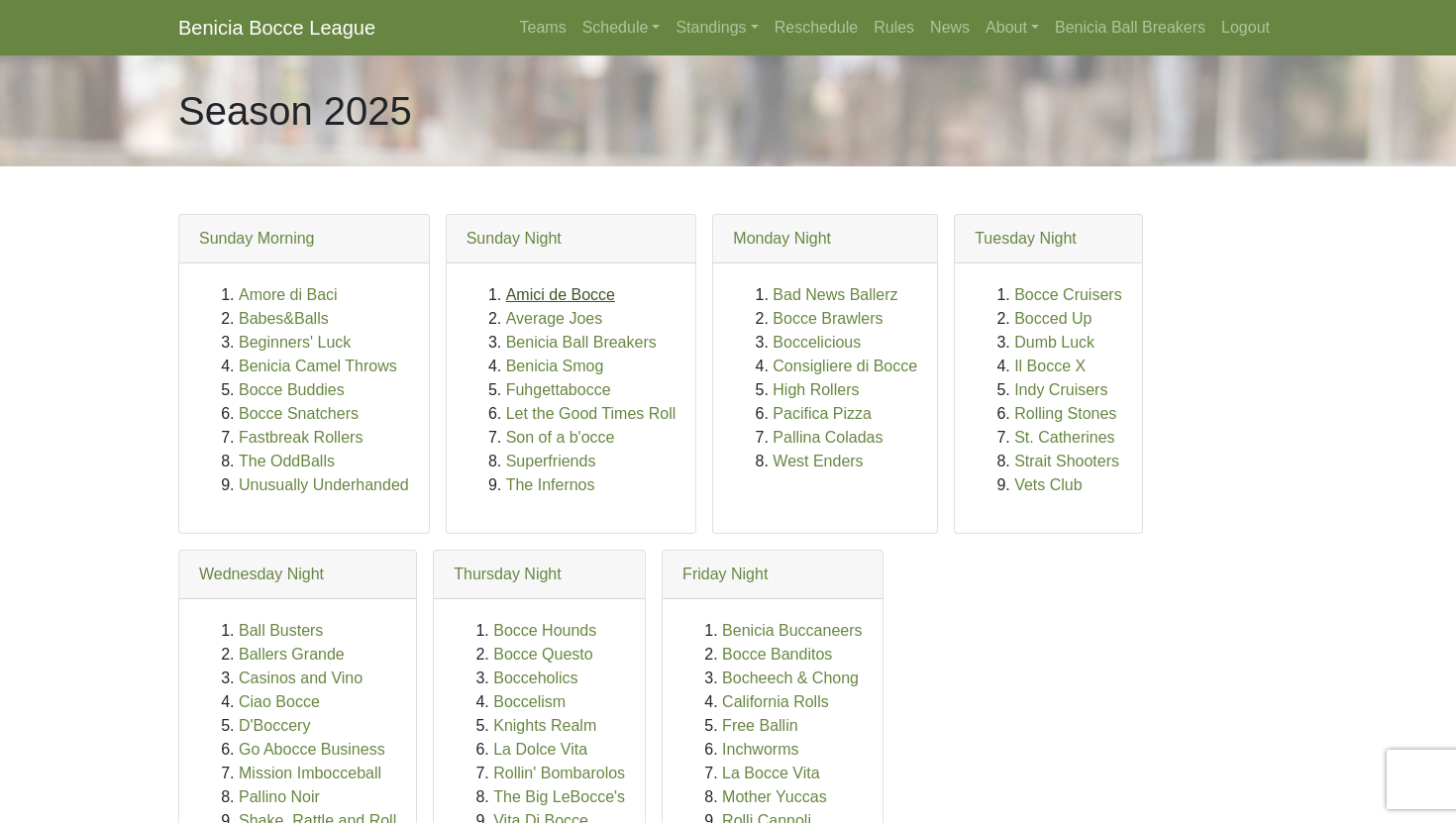 click on "Amici de Bocce" at bounding box center [561, 294] 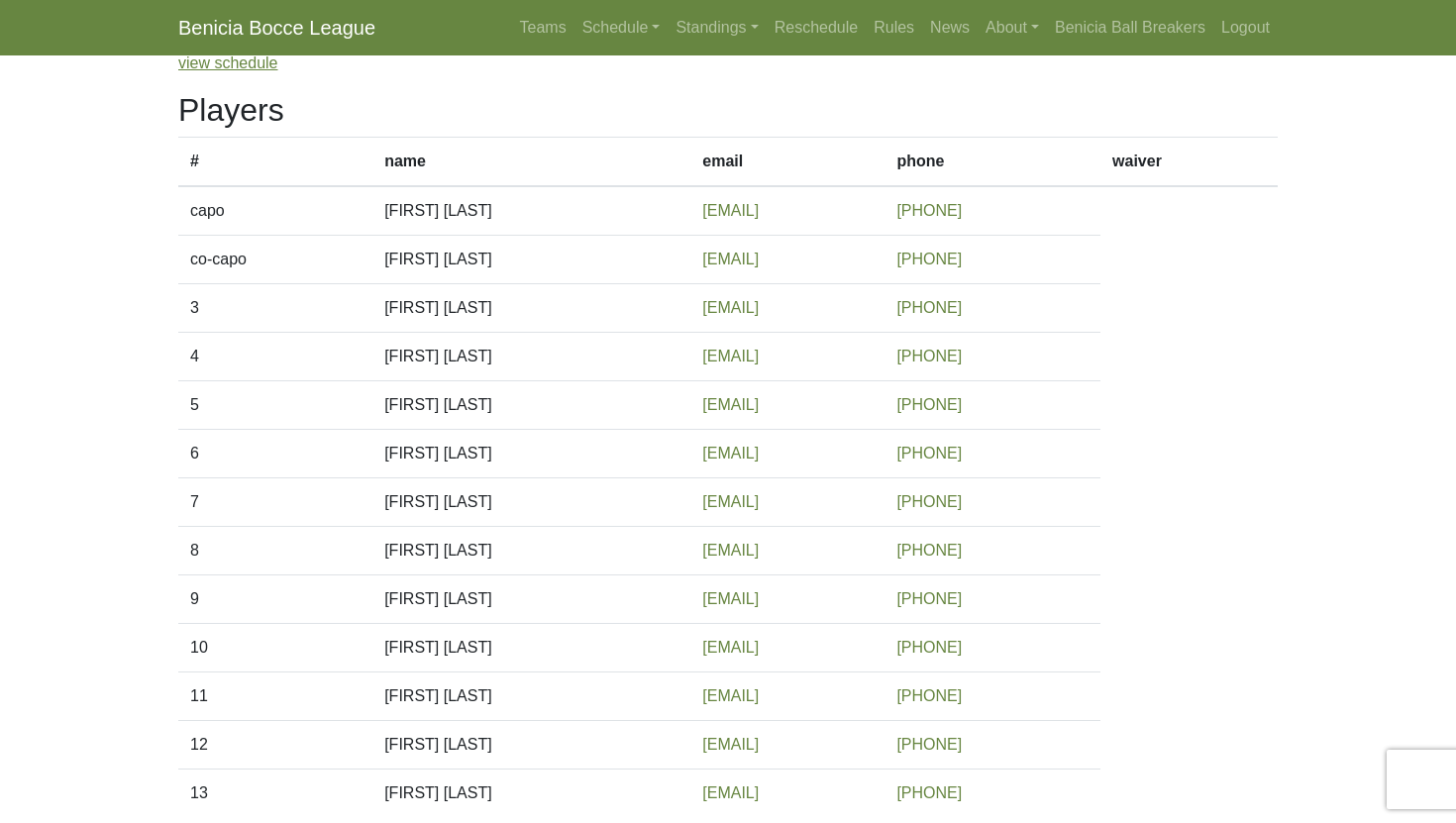 scroll, scrollTop: 15, scrollLeft: 0, axis: vertical 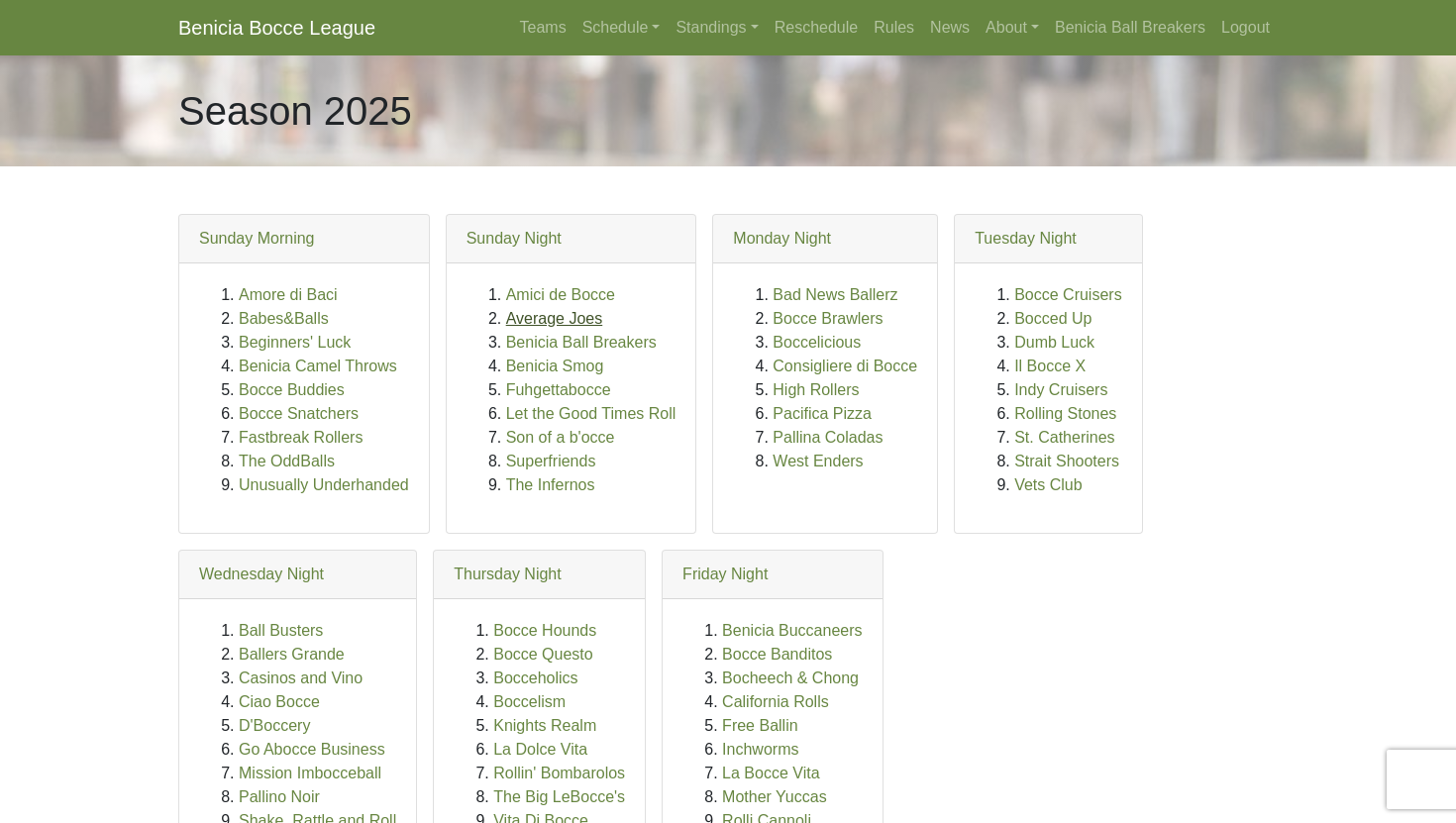 click on "Average Joes" at bounding box center [555, 318] 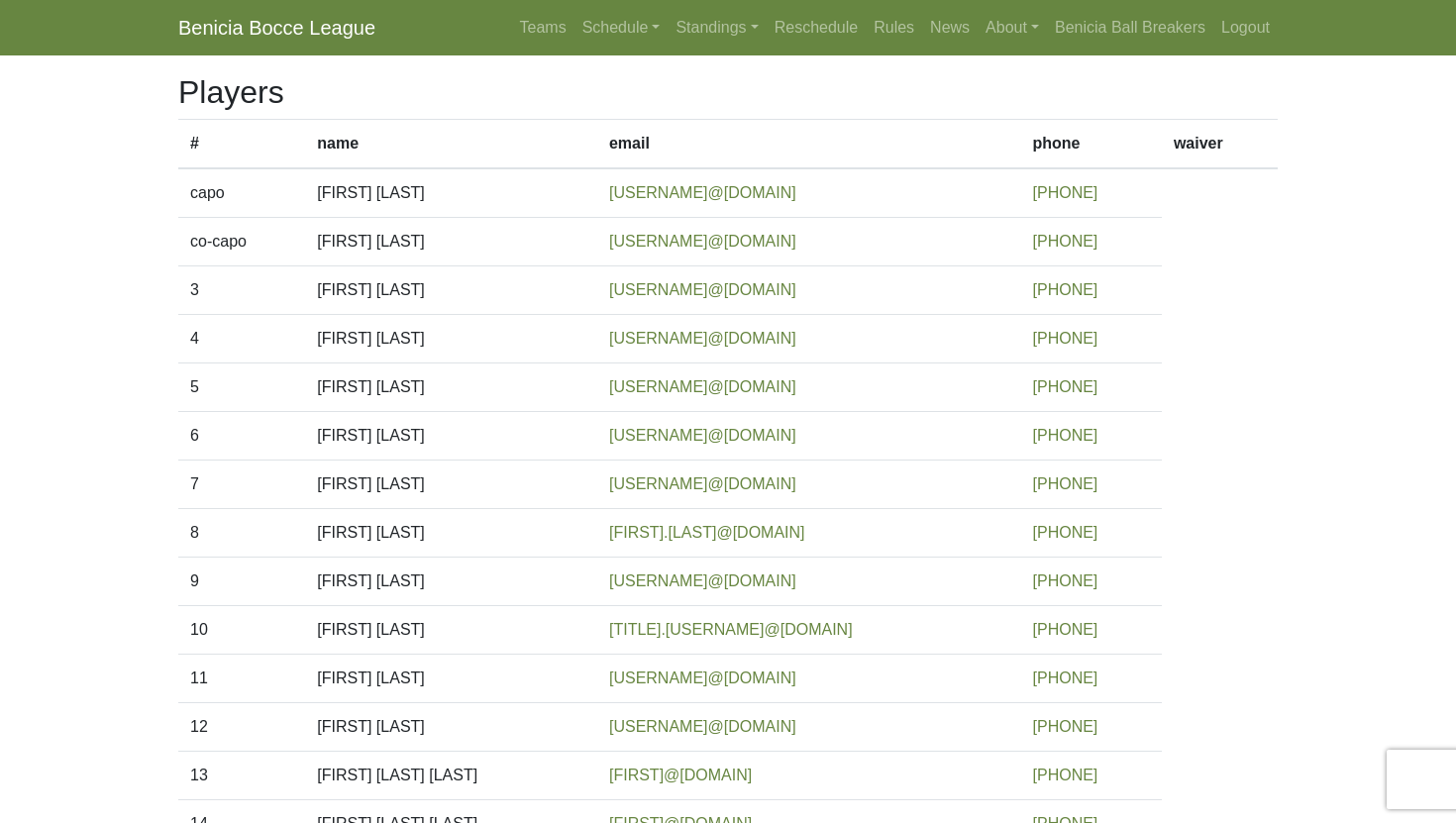 scroll, scrollTop: 412, scrollLeft: 0, axis: vertical 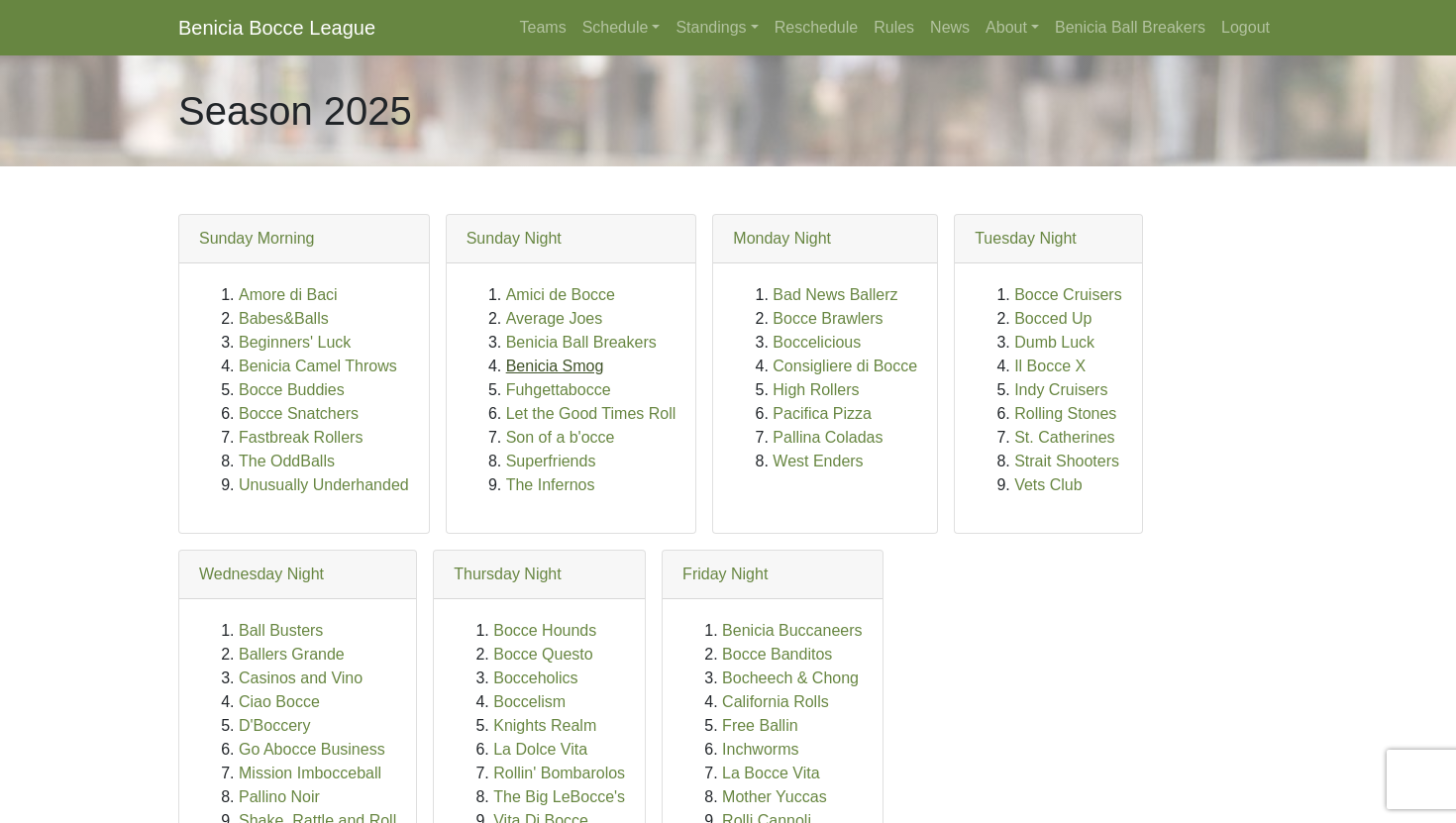 click on "Benicia Smog" at bounding box center (555, 365) 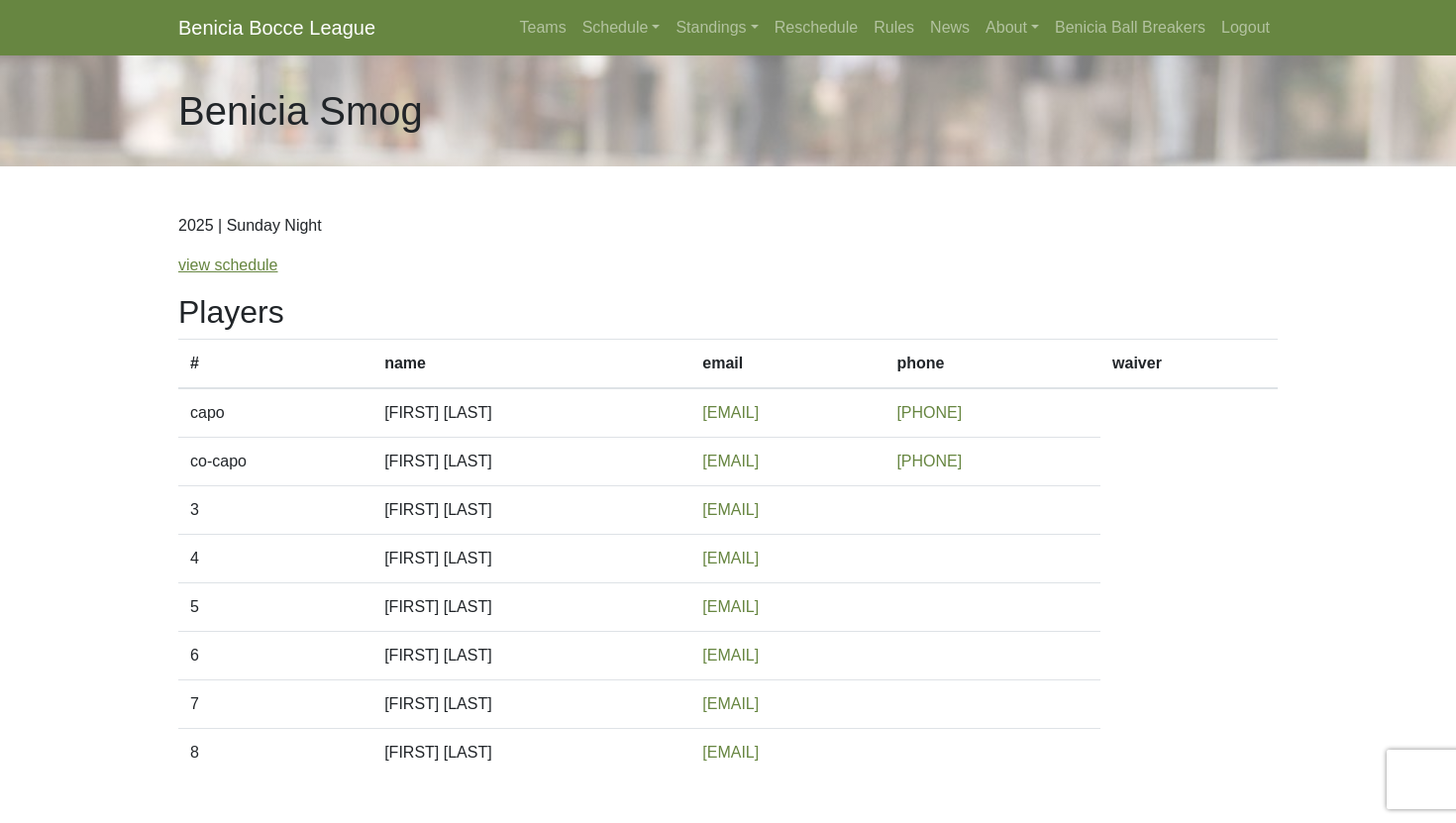scroll, scrollTop: 121, scrollLeft: 0, axis: vertical 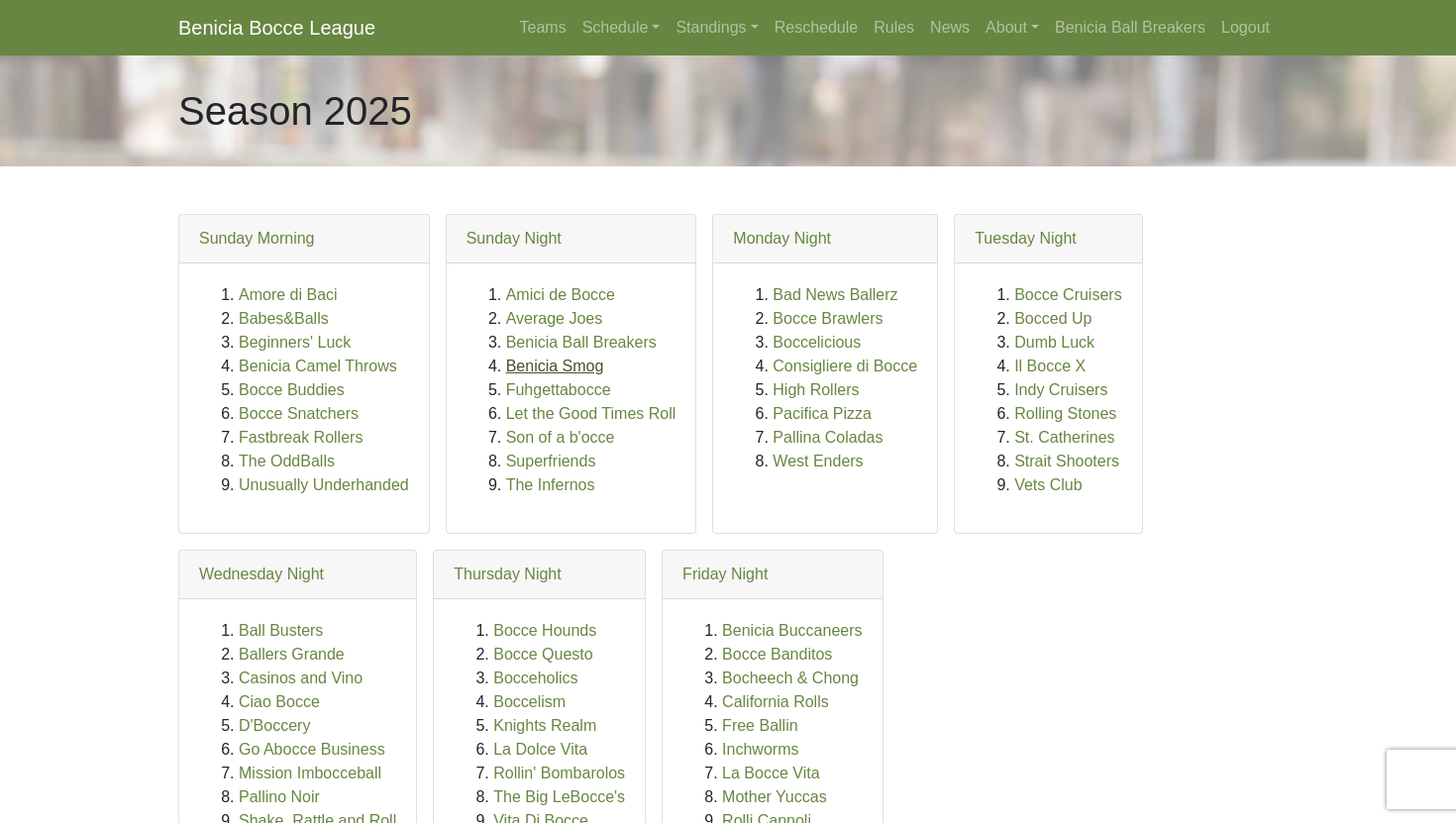 click on "Benicia Smog" at bounding box center [555, 365] 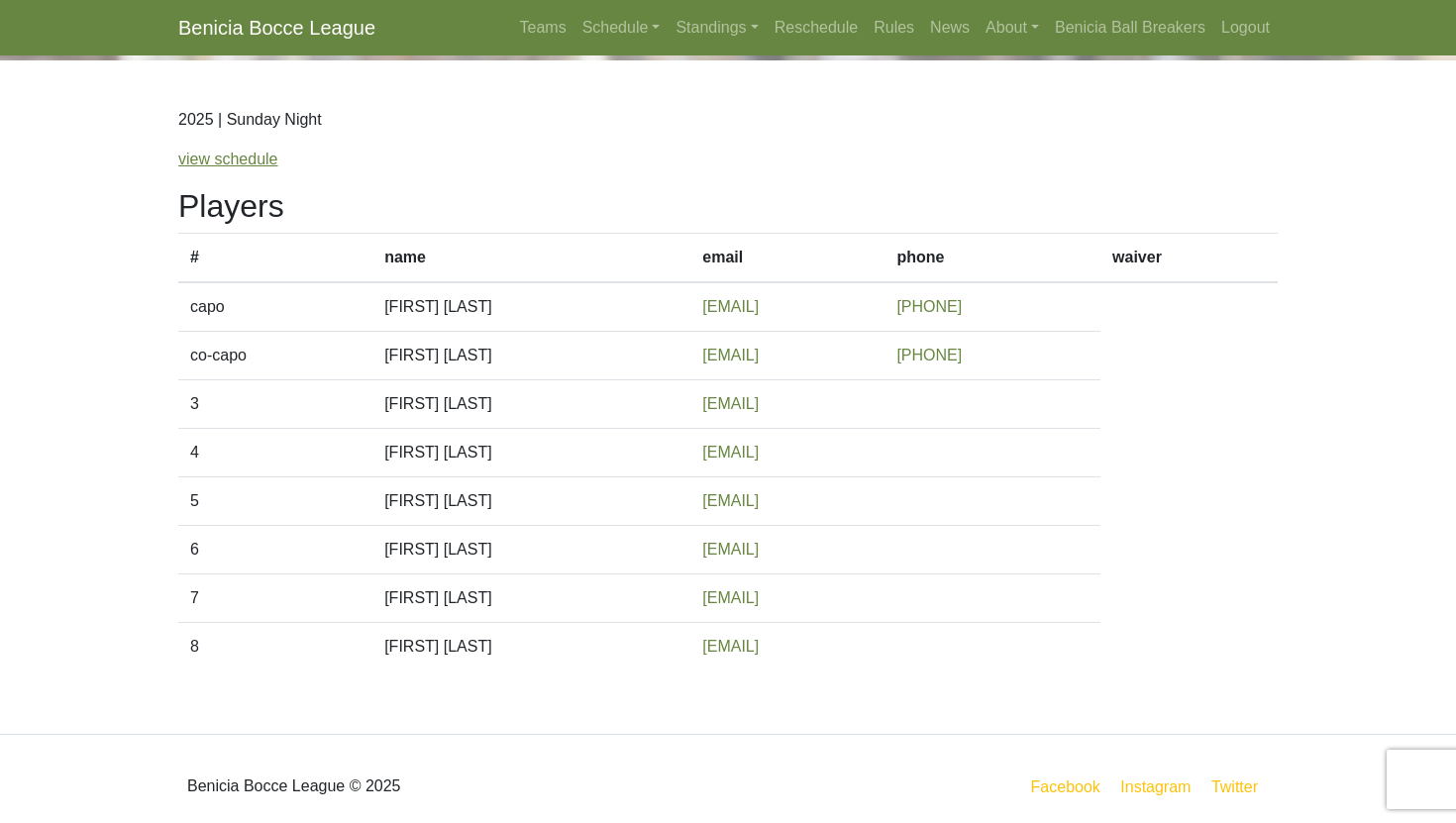 scroll, scrollTop: 121, scrollLeft: 0, axis: vertical 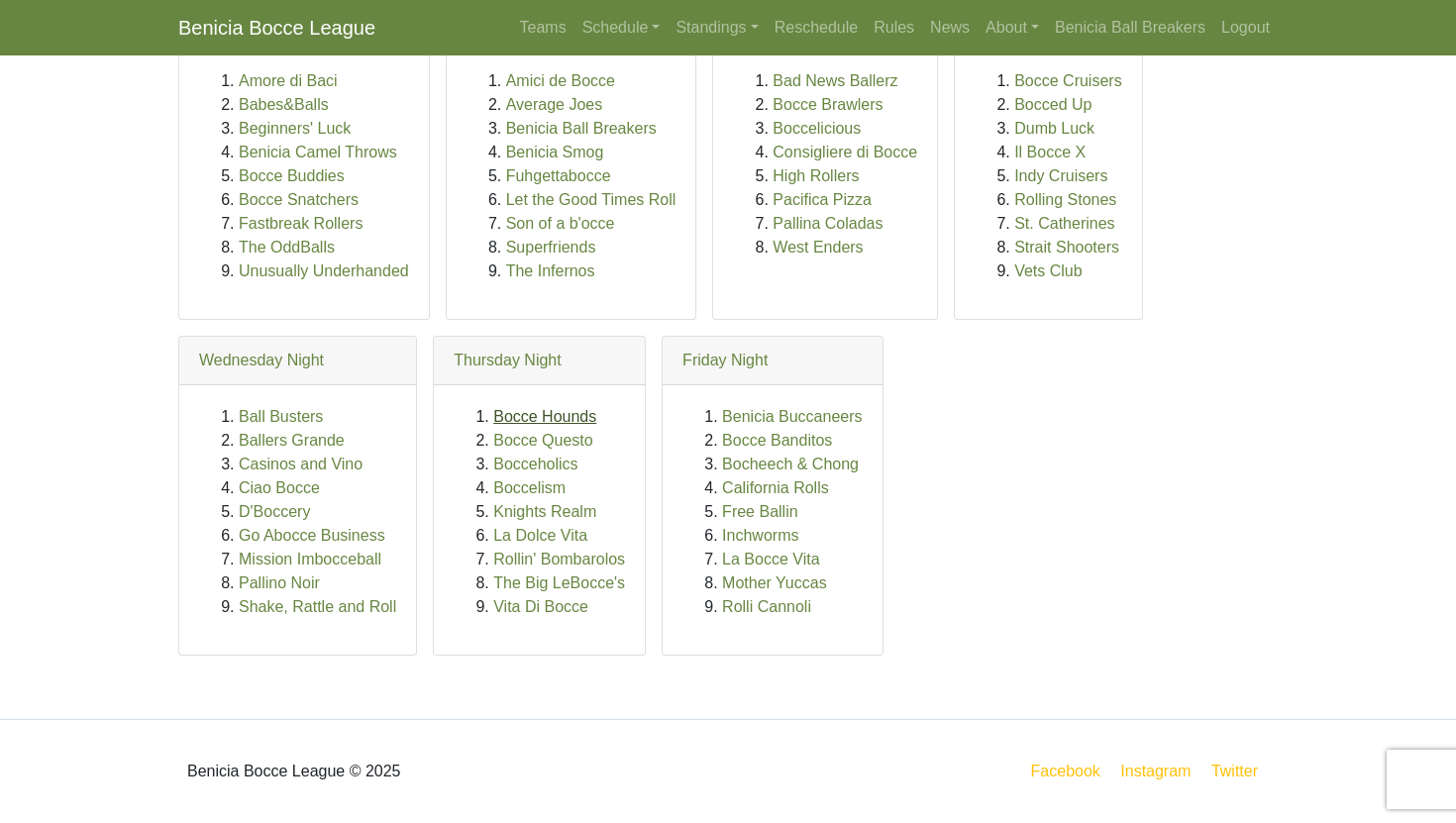click on "Bocce Hounds" at bounding box center (545, 416) 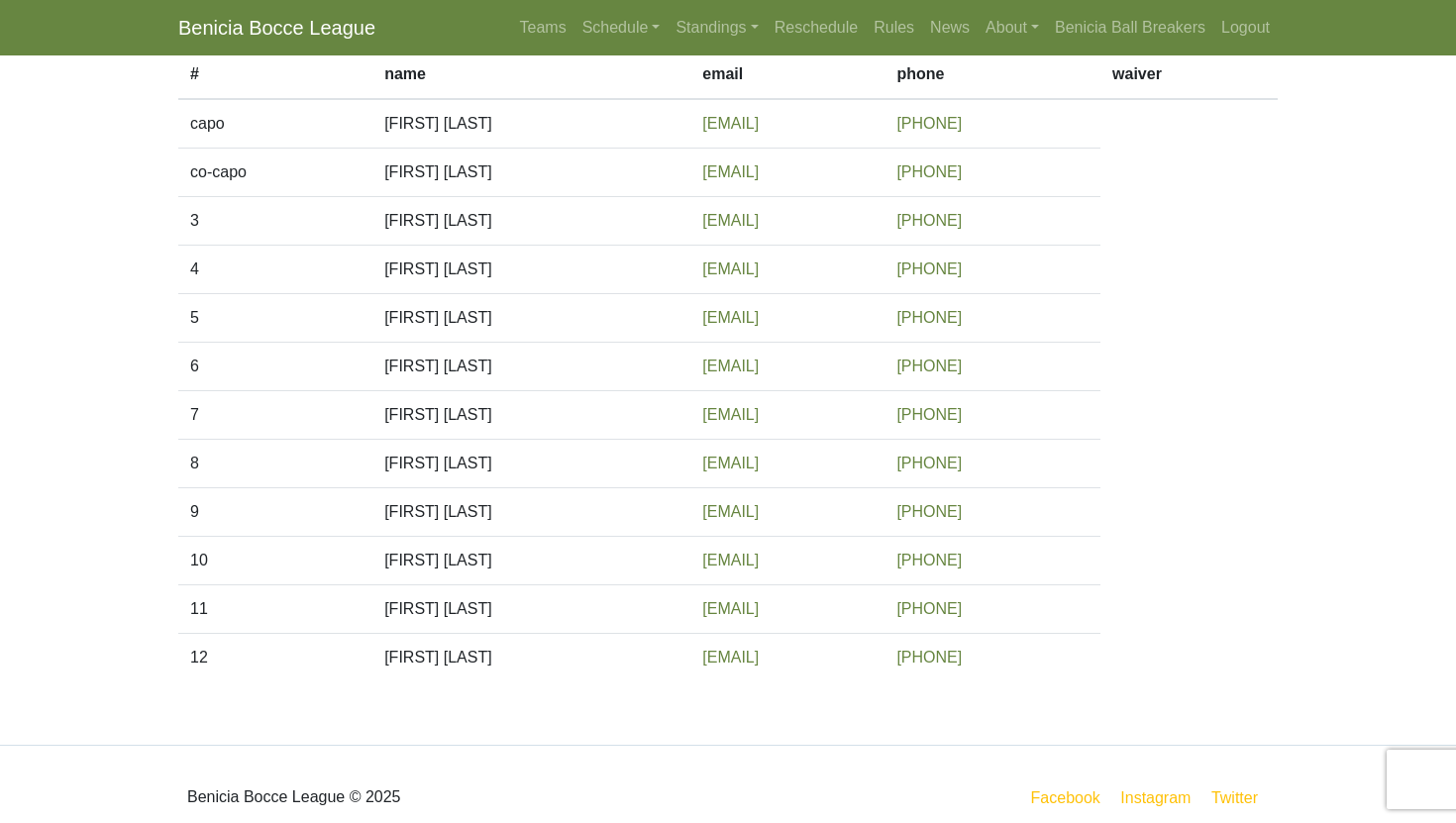 scroll, scrollTop: 315, scrollLeft: 0, axis: vertical 